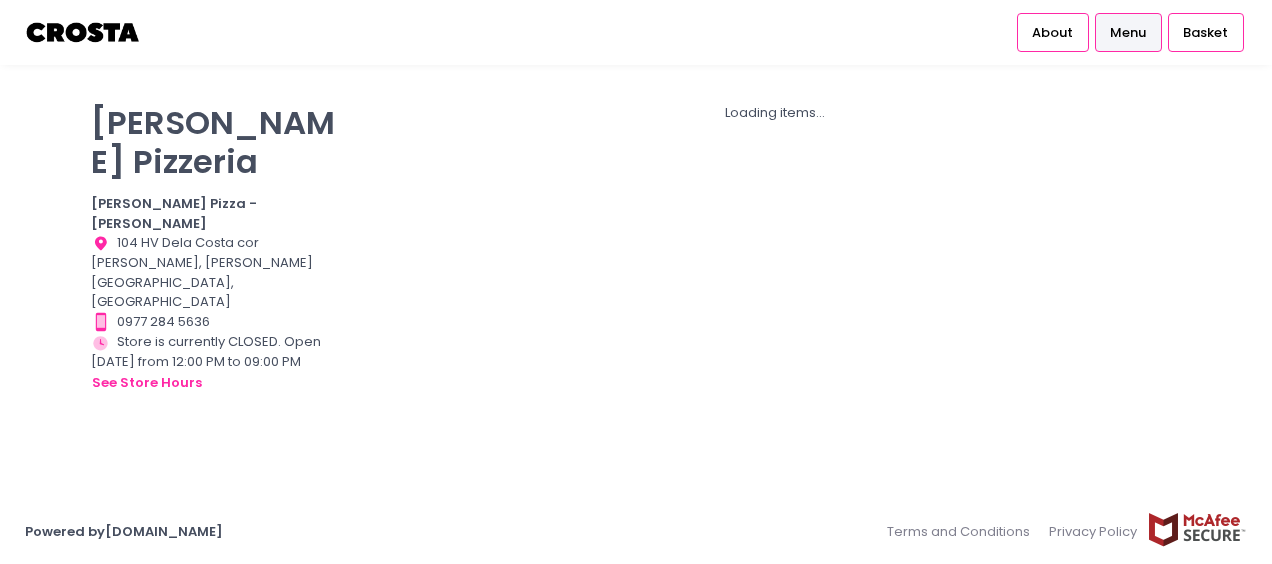 scroll, scrollTop: 0, scrollLeft: 0, axis: both 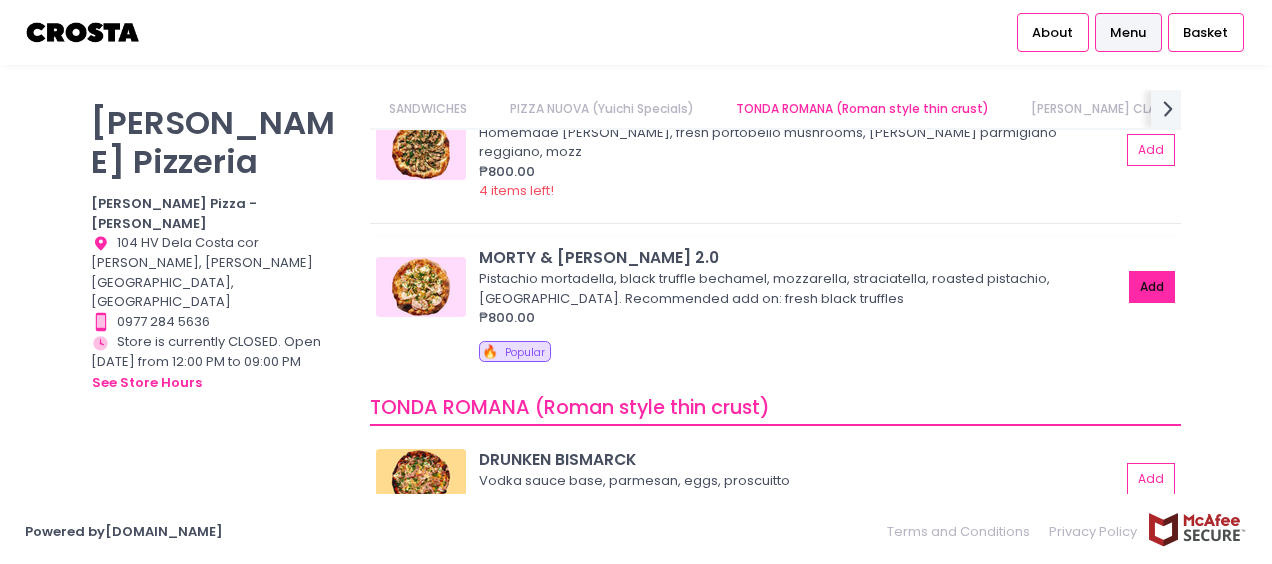 click on "Add" at bounding box center (1152, 287) 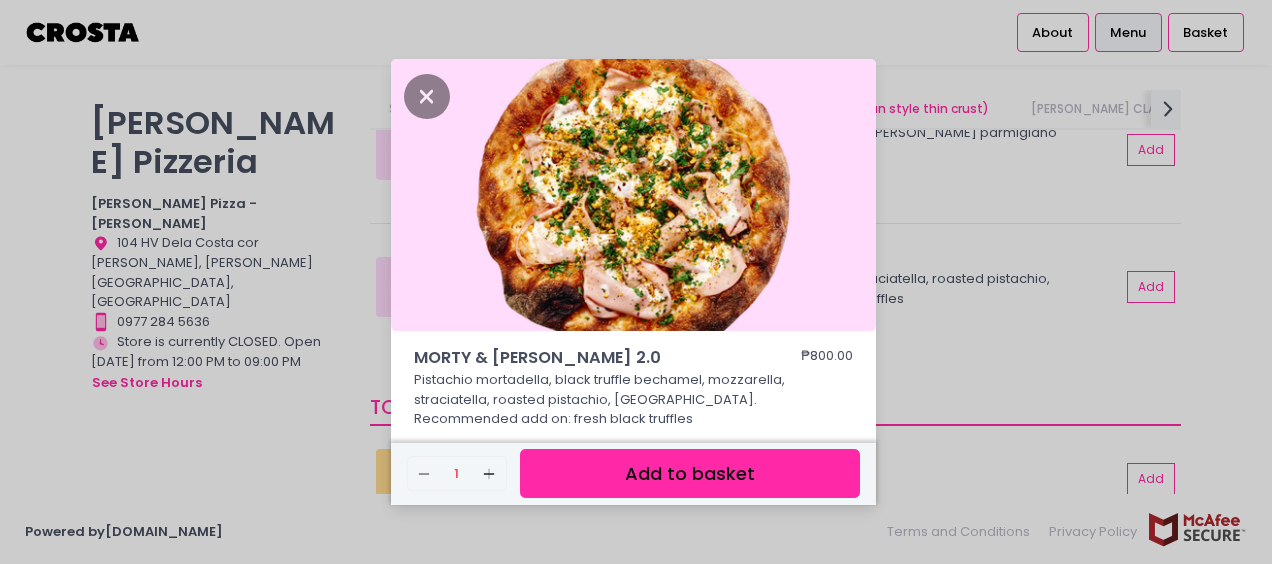 click on "Add to basket" at bounding box center (690, 473) 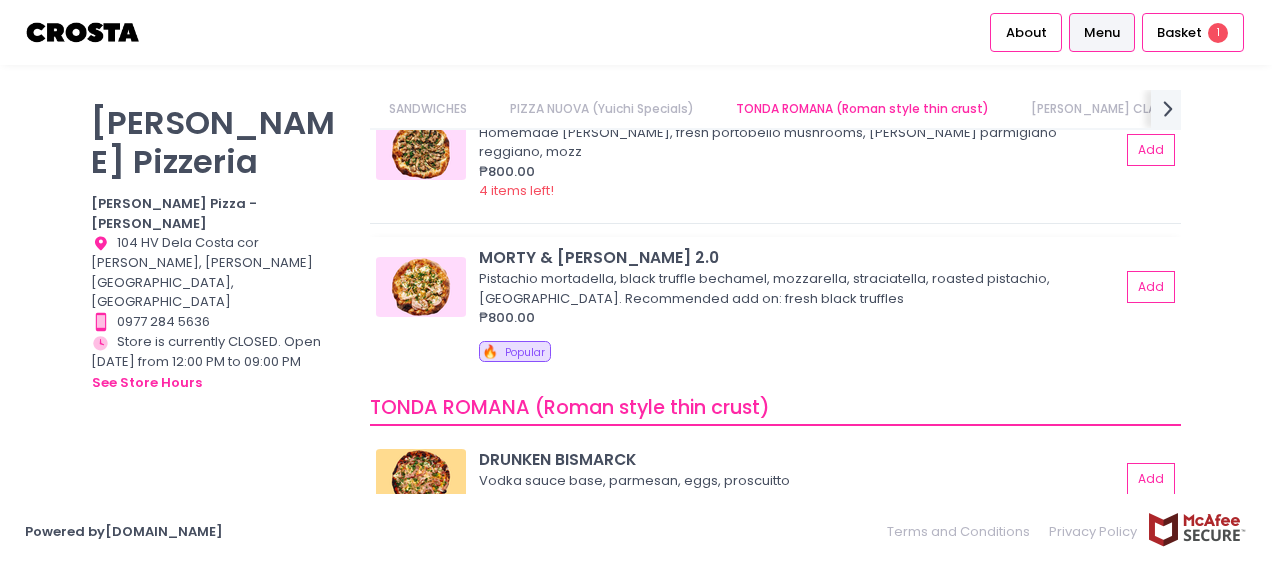 scroll, scrollTop: 745, scrollLeft: 0, axis: vertical 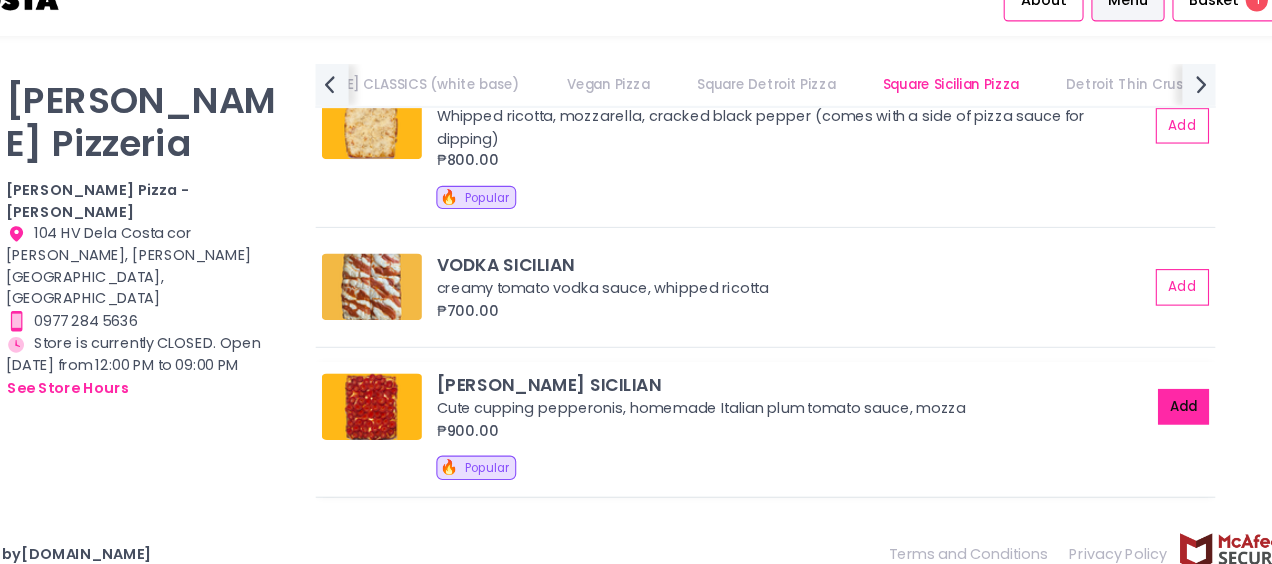 click on "Add" at bounding box center (1152, 399) 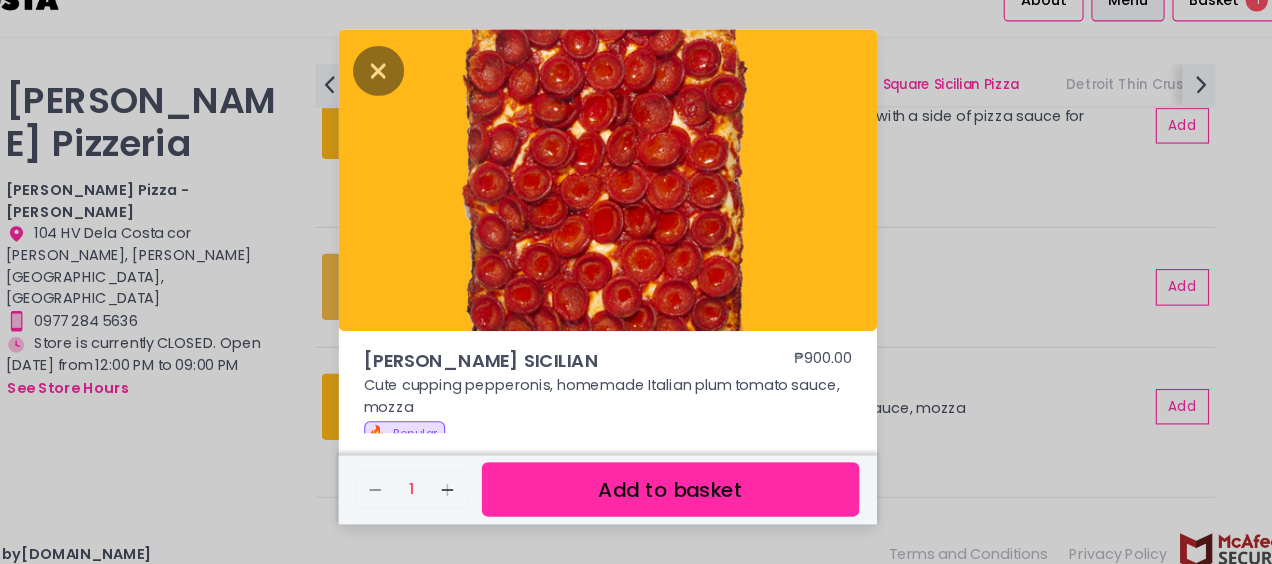 click on "Add to basket" at bounding box center [690, 473] 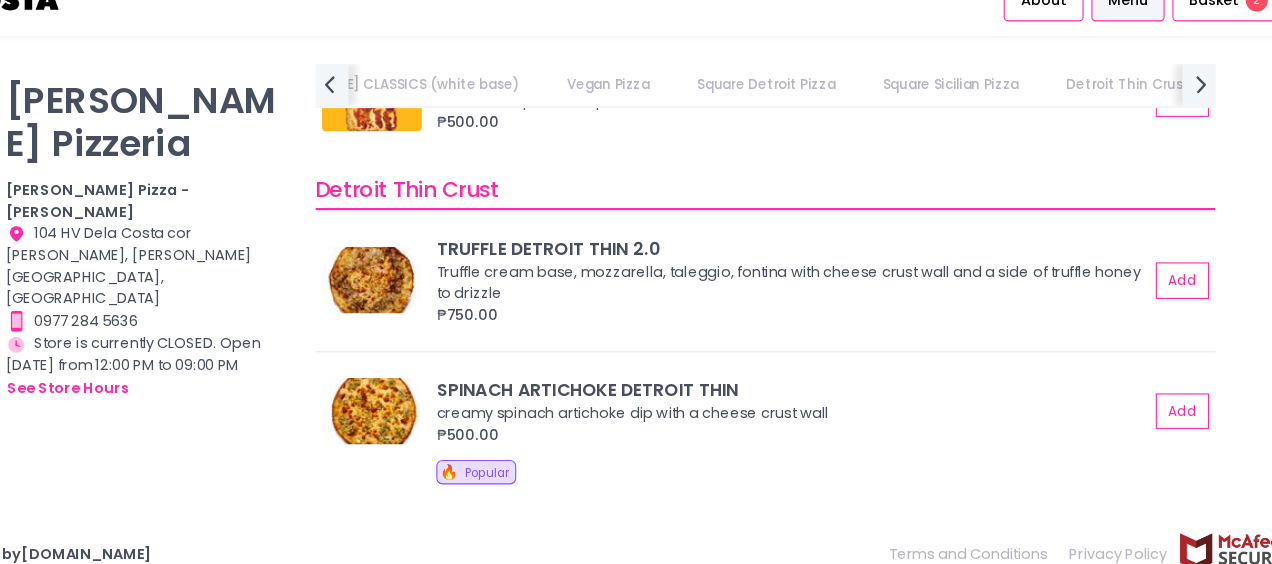 scroll, scrollTop: 3787, scrollLeft: 0, axis: vertical 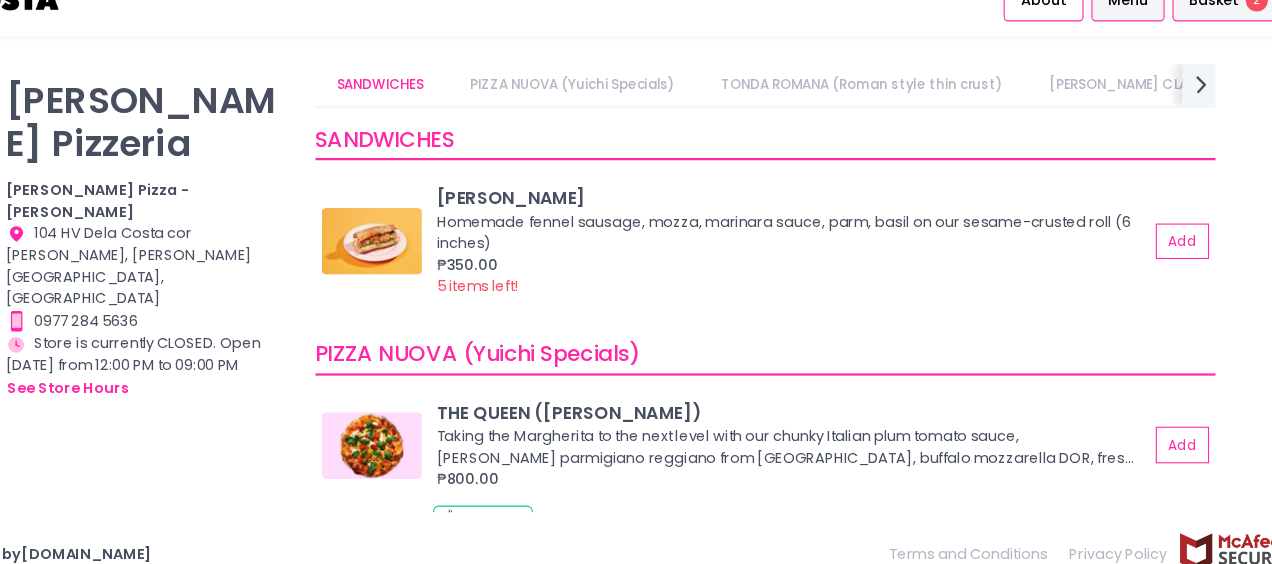 click on "Basket" at bounding box center [1179, 33] 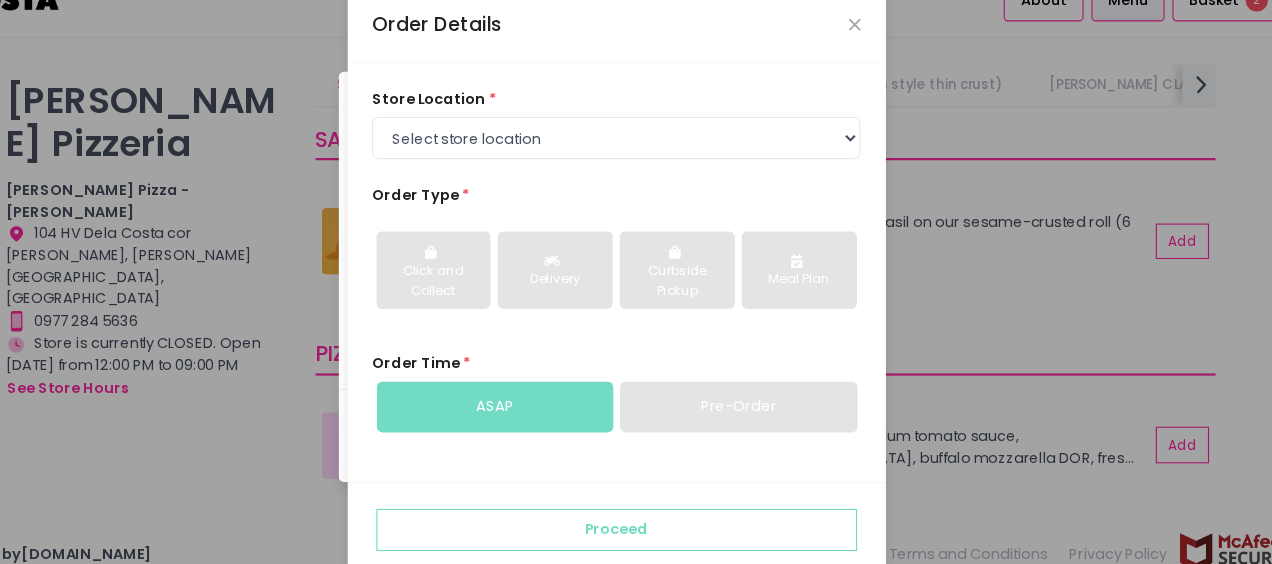 scroll, scrollTop: 9, scrollLeft: 0, axis: vertical 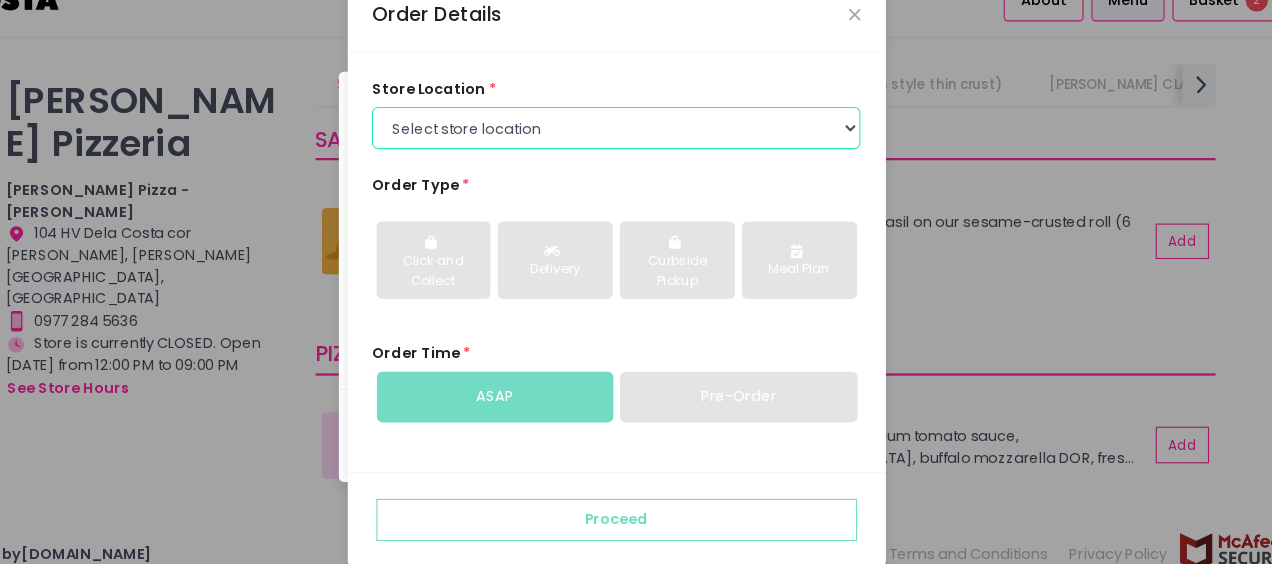 click on "Select store location [PERSON_NAME] Pizza - [PERSON_NAME] Pizza - [GEOGRAPHIC_DATA][PERSON_NAME]" at bounding box center (641, 148) 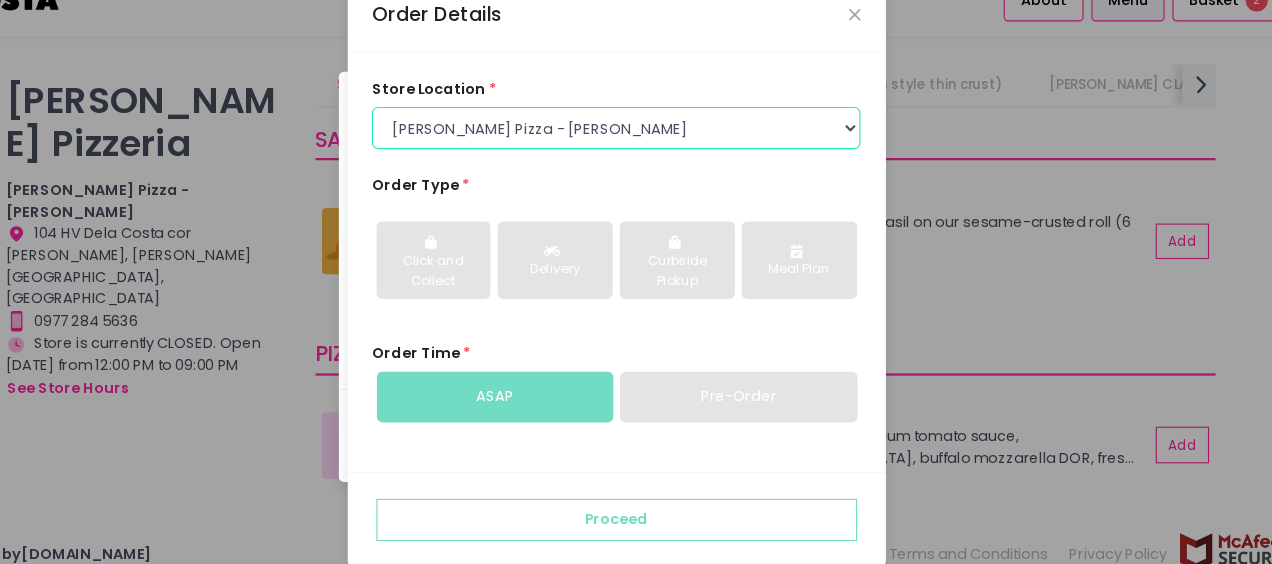 click on "Select store location [PERSON_NAME] Pizza - [PERSON_NAME] Pizza - [GEOGRAPHIC_DATA][PERSON_NAME]" at bounding box center [641, 148] 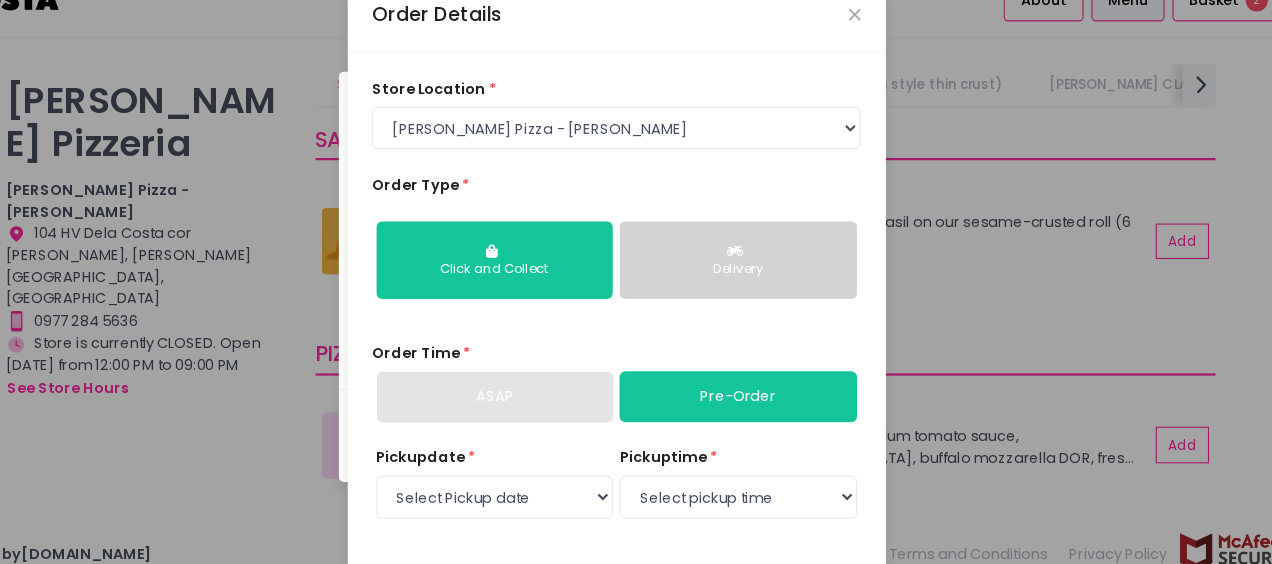 click on "Delivery" at bounding box center (750, 267) 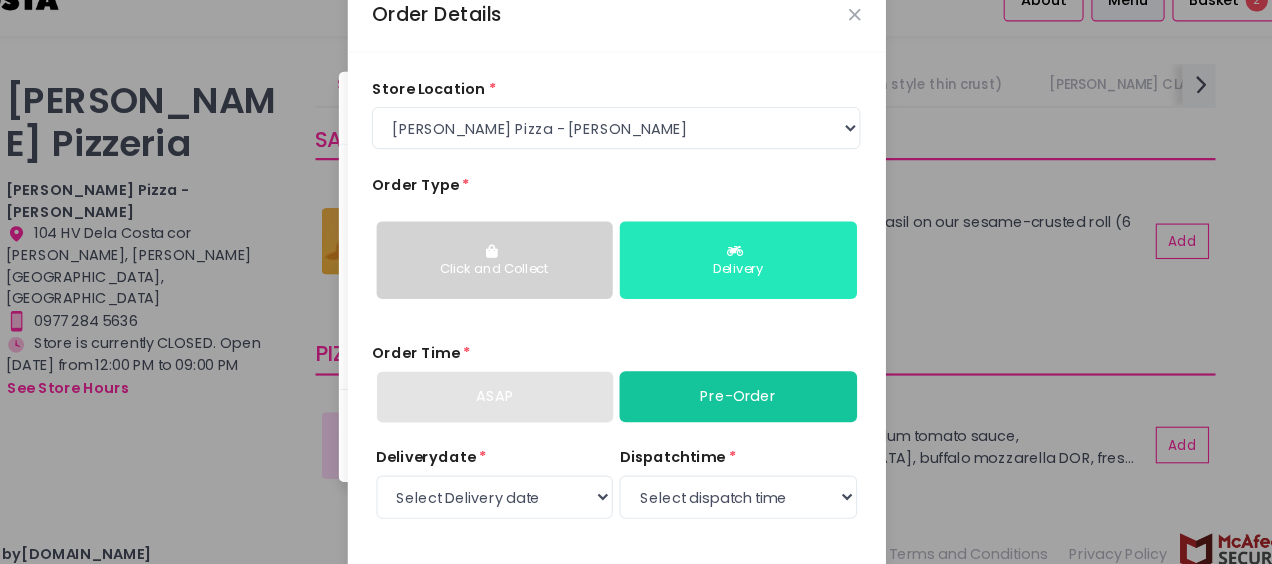 scroll, scrollTop: 100, scrollLeft: 0, axis: vertical 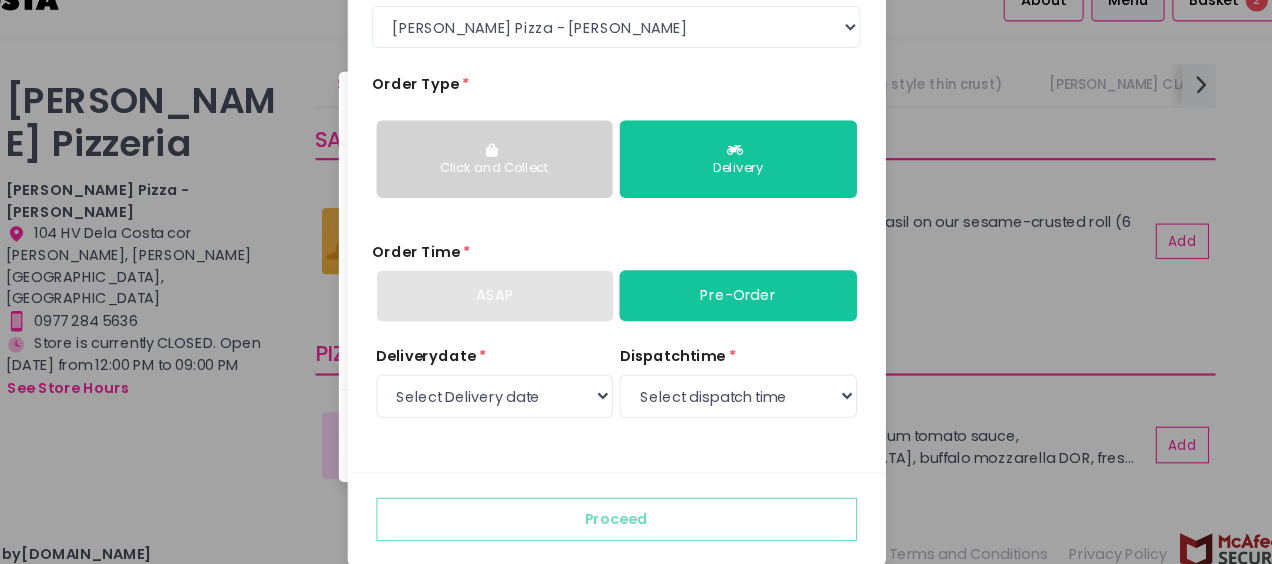 click on "ASAP" at bounding box center (531, 299) 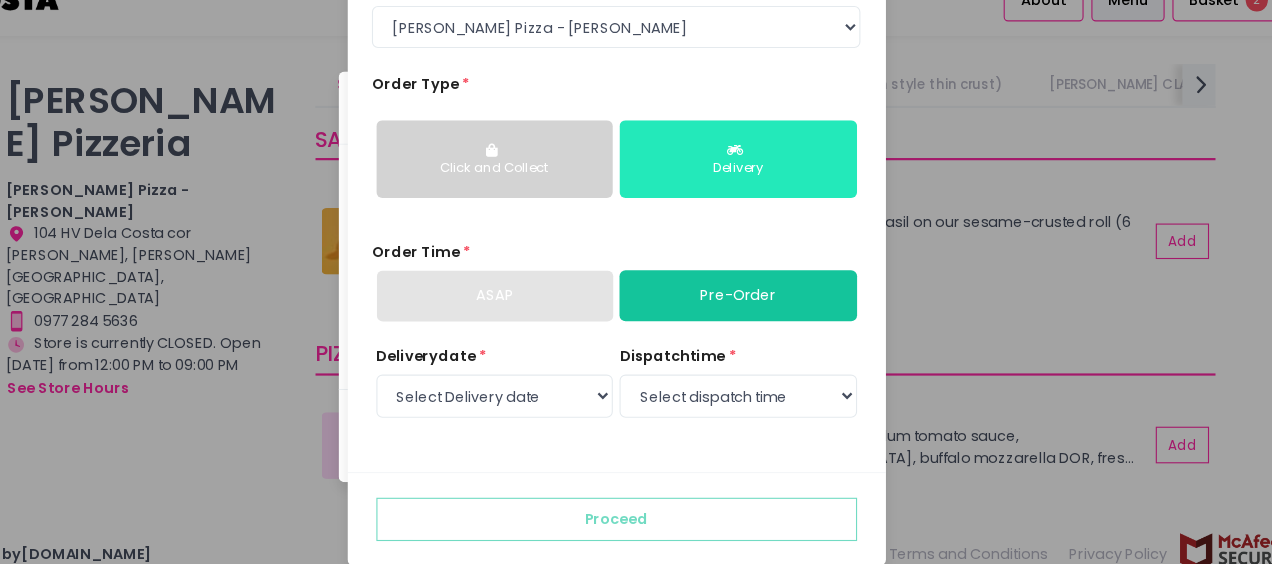 click on "Delivery" at bounding box center [750, 185] 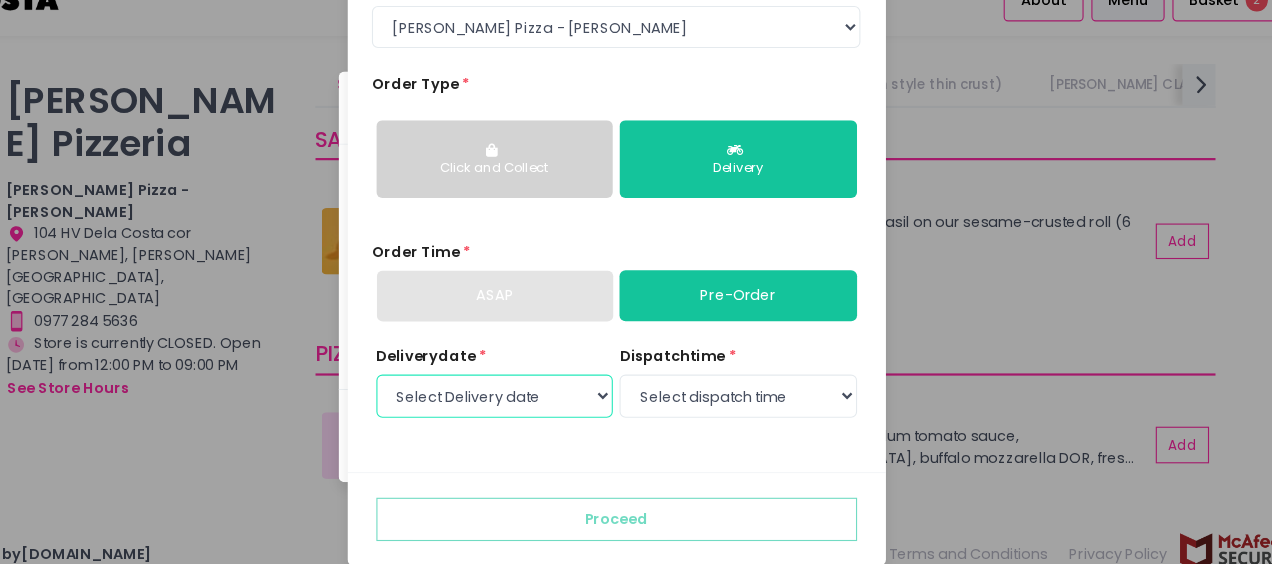 click on "Select Delivery date [DATE] [DATE] [DATE]" at bounding box center [531, 389] 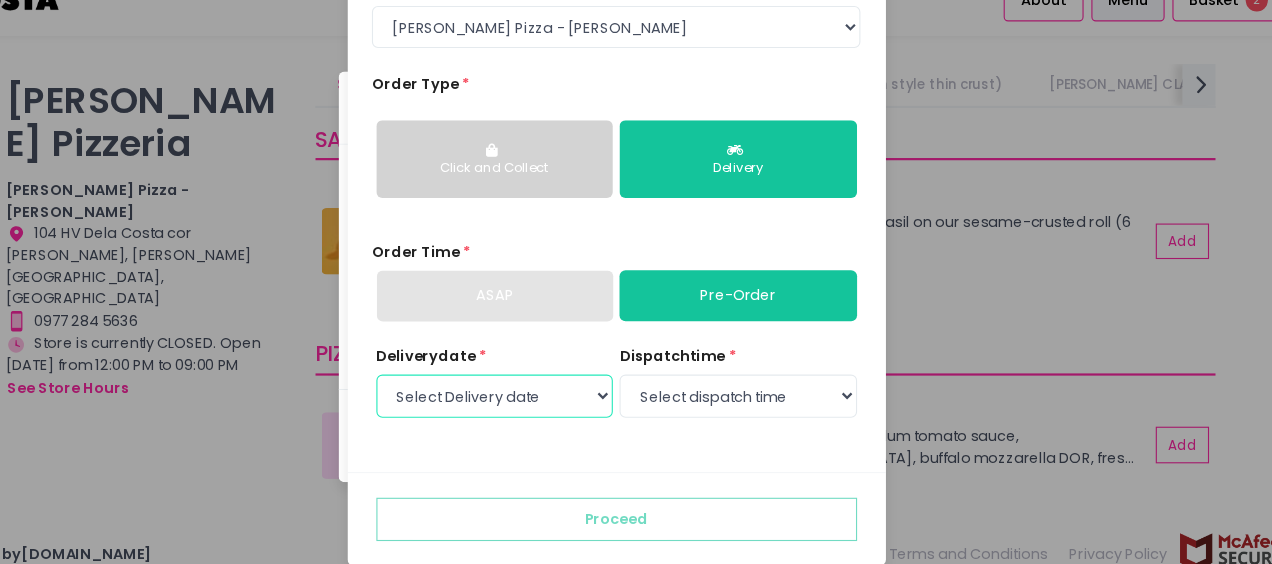 select on "[DATE]" 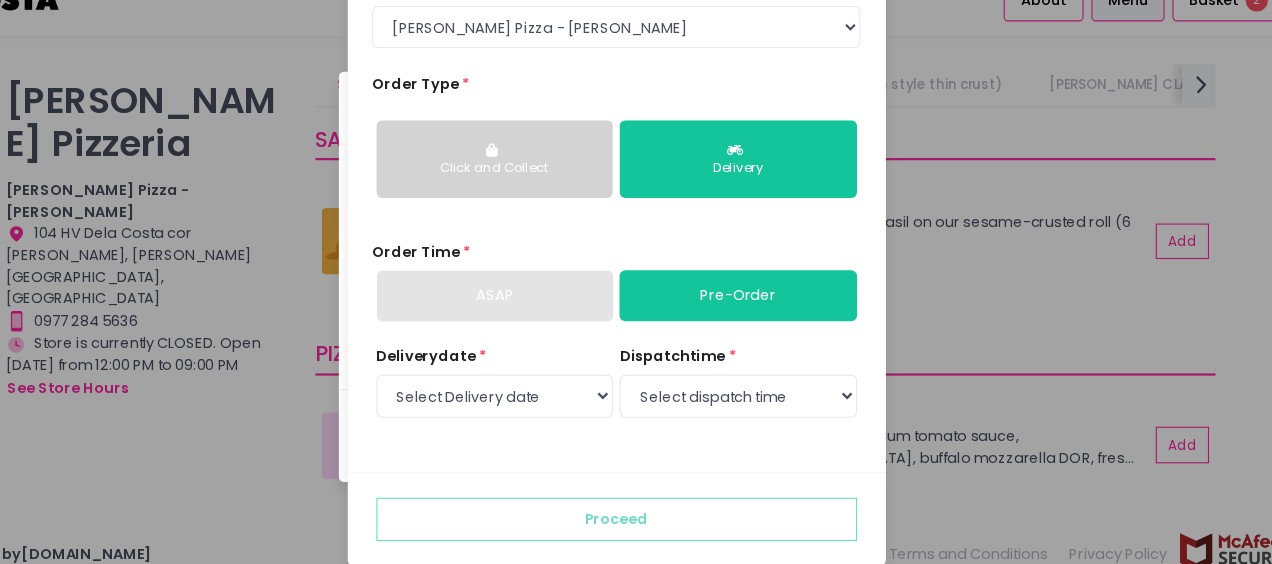 click on "ASAP" at bounding box center (531, 299) 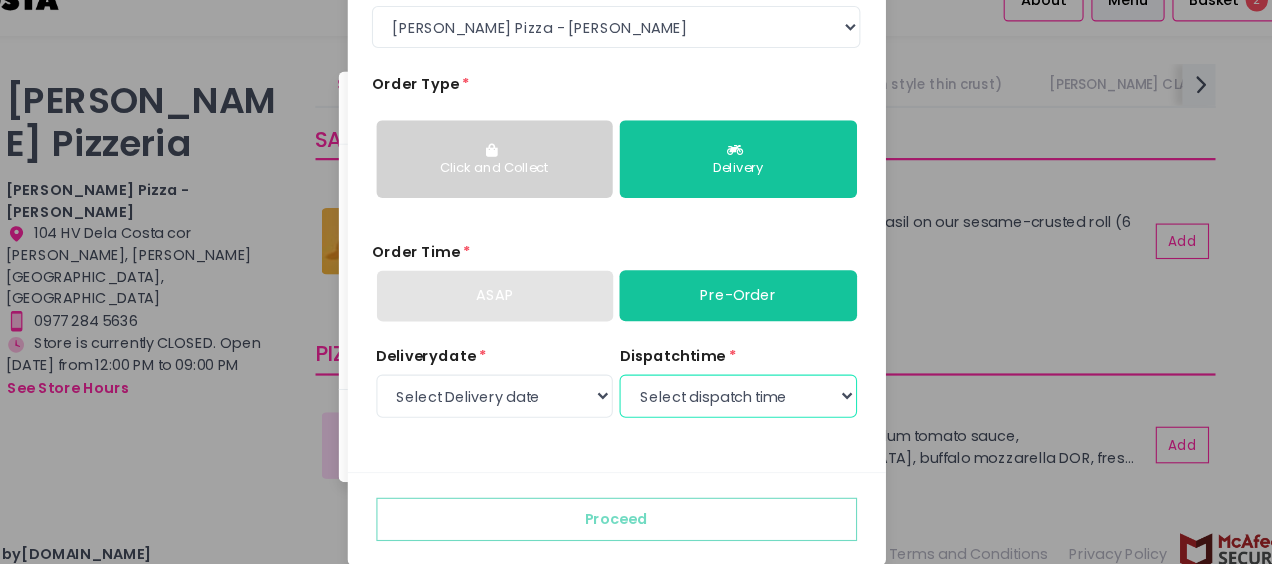 click on "Select dispatch time 01:00 PM - 01:30 PM 01:30 PM - 02:00 PM 02:00 PM - 02:30 PM 02:30 PM - 03:00 PM 03:00 PM - 03:30 PM 03:30 PM - 04:00 PM 04:00 PM - 04:30 PM 04:30 PM - 05:00 PM 05:00 PM - 05:30 PM 05:30 PM - 06:00 PM 06:00 PM - 06:30 PM 06:30 PM - 07:00 PM 07:00 PM - 07:30 PM 07:30 PM - 08:00 PM 08:00 PM - 08:30 PM 08:30 PM - 09:00 PM" at bounding box center (750, 389) 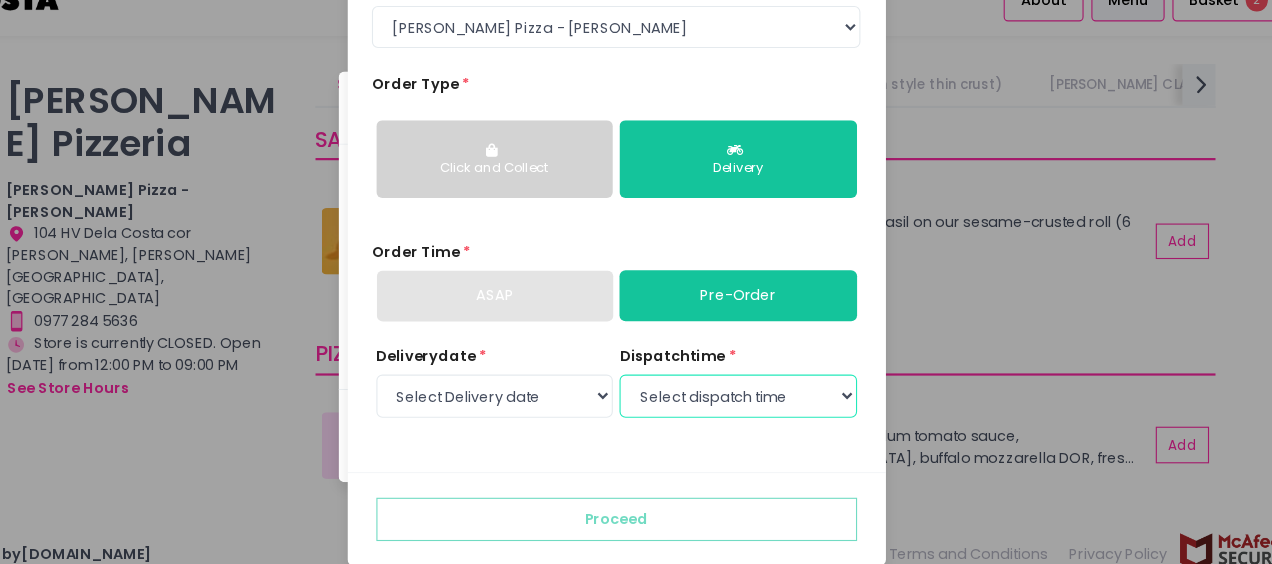 select on "13:00" 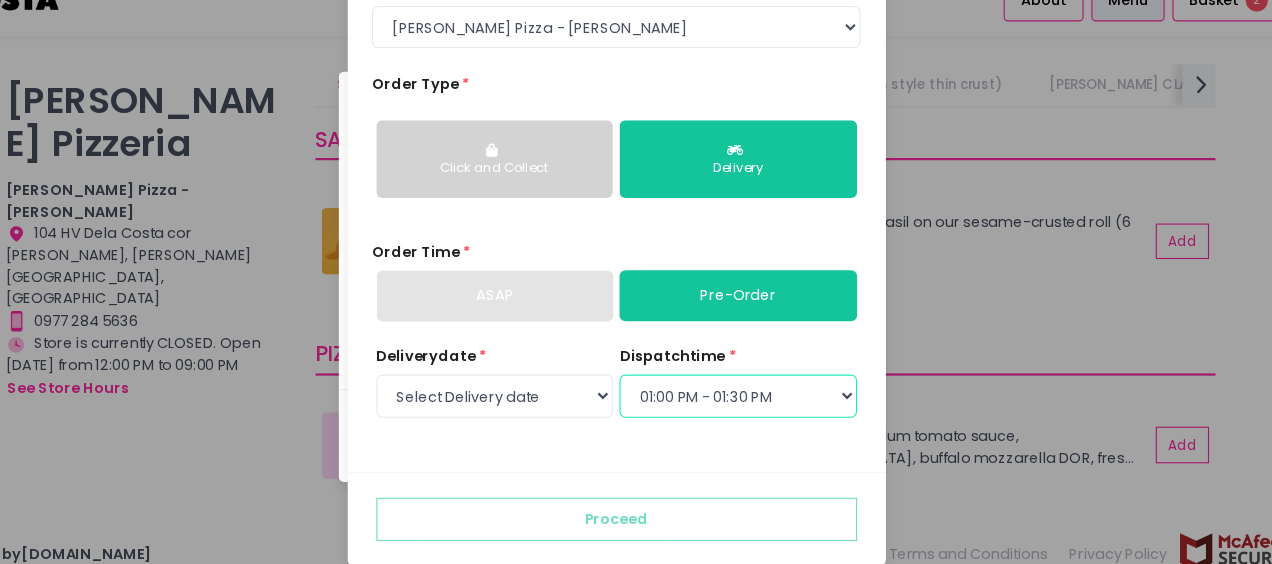 click on "Select dispatch time 01:00 PM - 01:30 PM 01:30 PM - 02:00 PM 02:00 PM - 02:30 PM 02:30 PM - 03:00 PM 03:00 PM - 03:30 PM 03:30 PM - 04:00 PM 04:00 PM - 04:30 PM 04:30 PM - 05:00 PM 05:00 PM - 05:30 PM 05:30 PM - 06:00 PM 06:00 PM - 06:30 PM 06:30 PM - 07:00 PM 07:00 PM - 07:30 PM 07:30 PM - 08:00 PM 08:00 PM - 08:30 PM 08:30 PM - 09:00 PM" at bounding box center [750, 389] 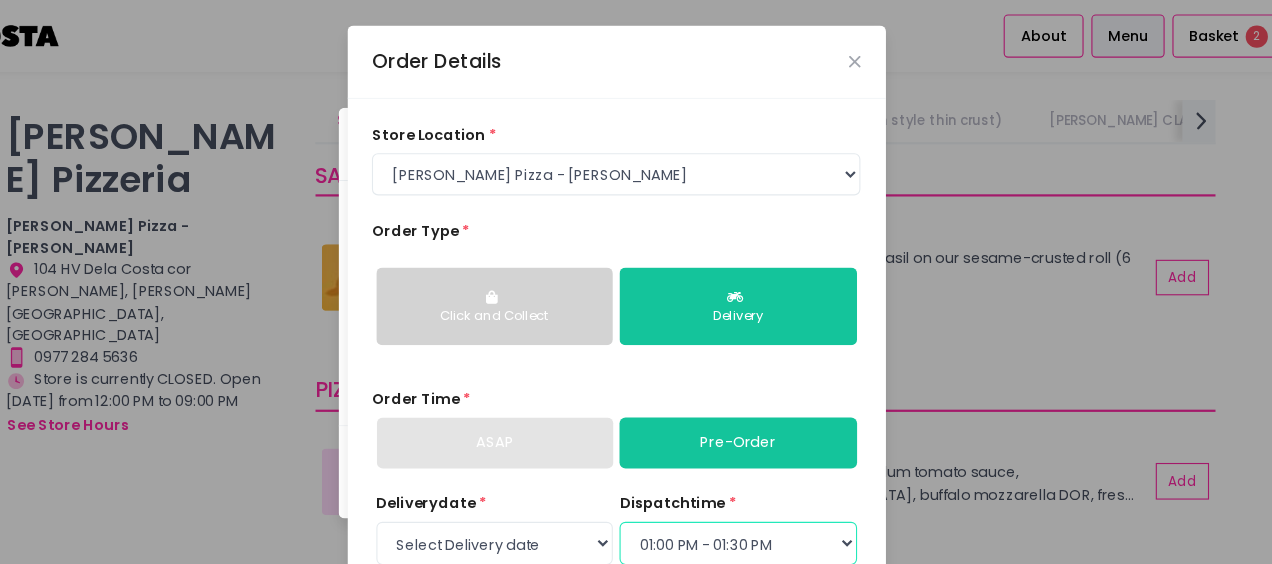 scroll, scrollTop: 100, scrollLeft: 0, axis: vertical 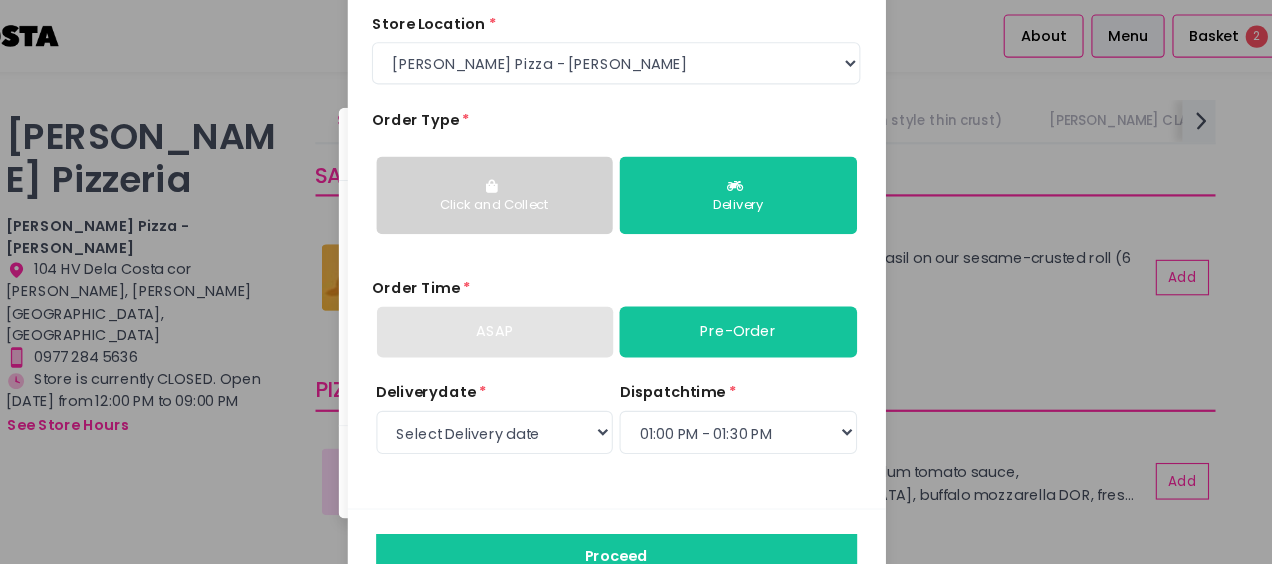 click on "Proceed" at bounding box center (641, 500) 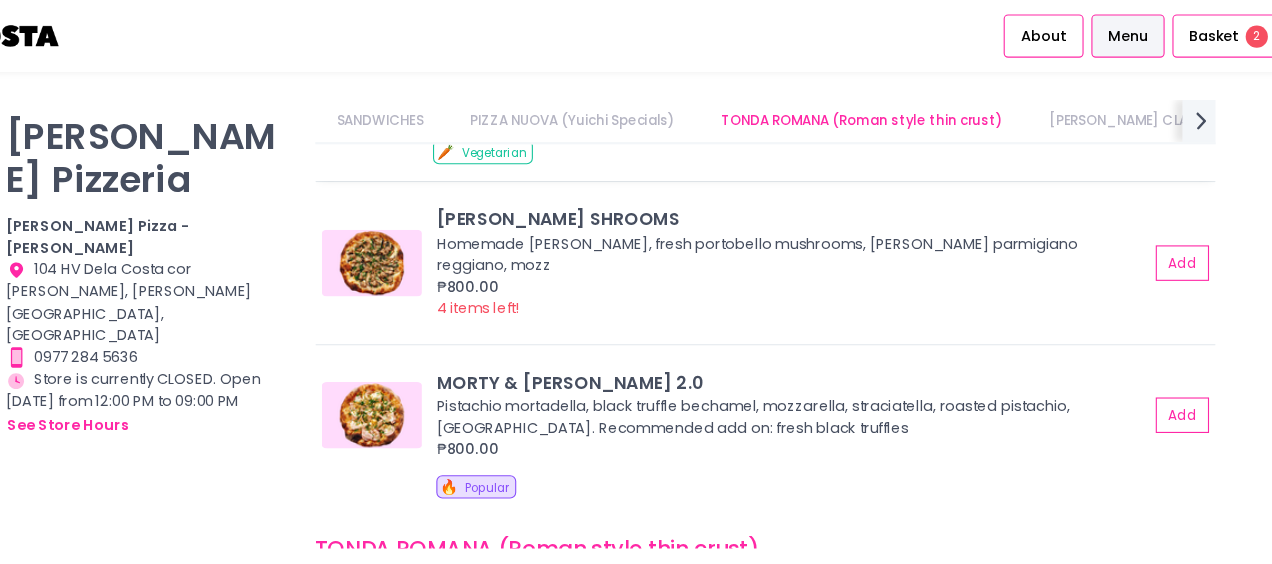 scroll, scrollTop: 536, scrollLeft: 0, axis: vertical 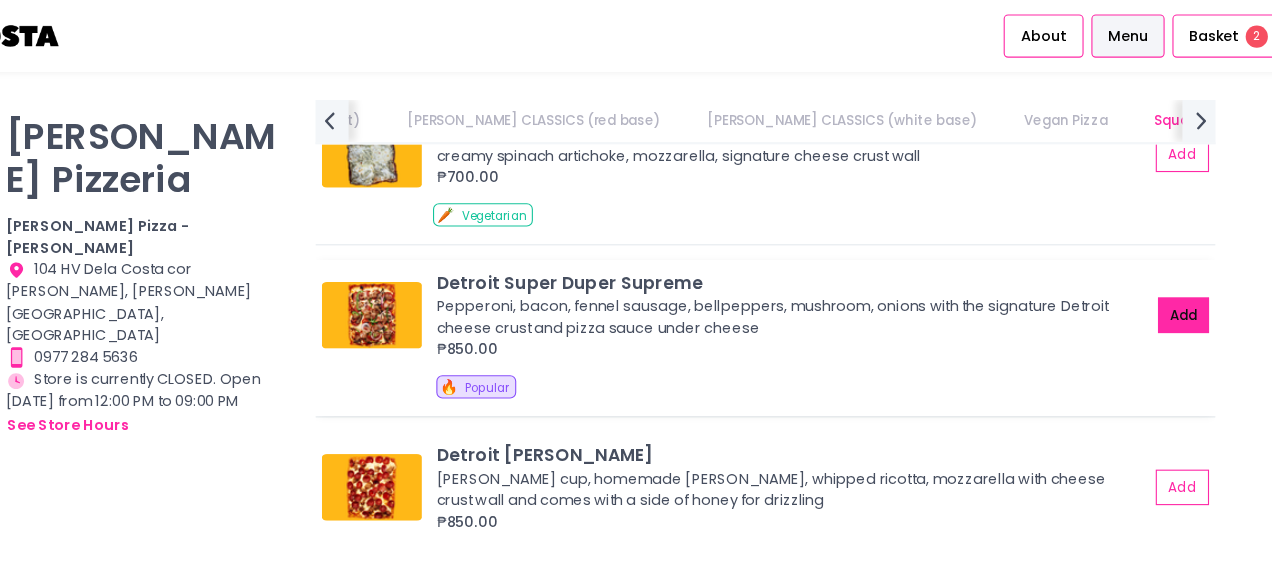click on "Add" at bounding box center (1152, 284) 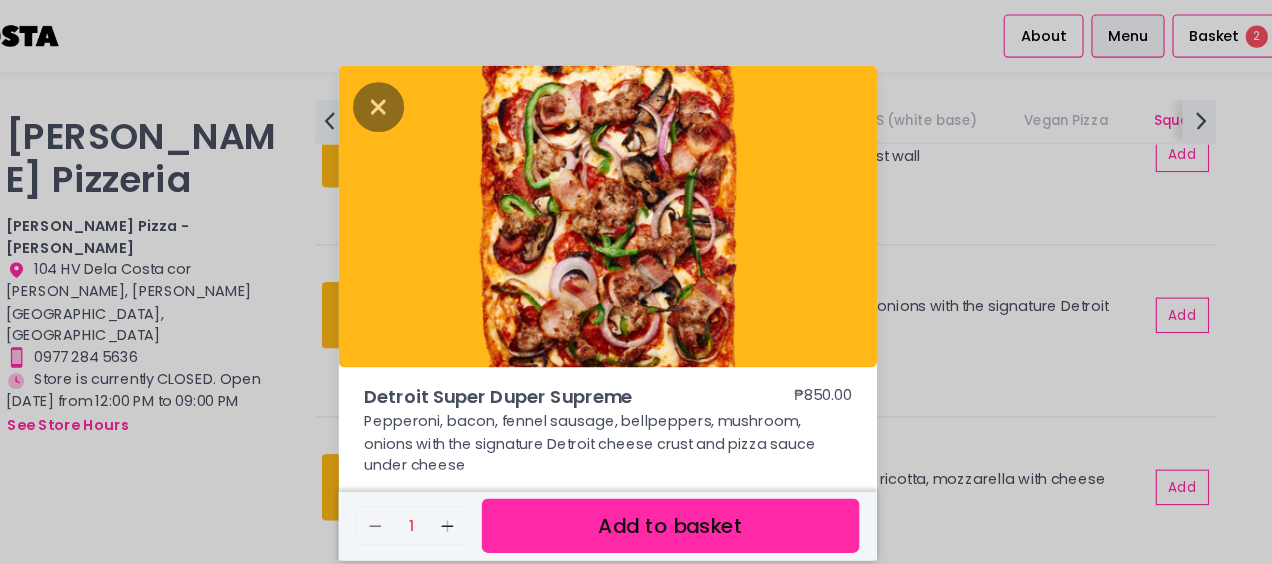 click on "Add to basket" at bounding box center [690, 473] 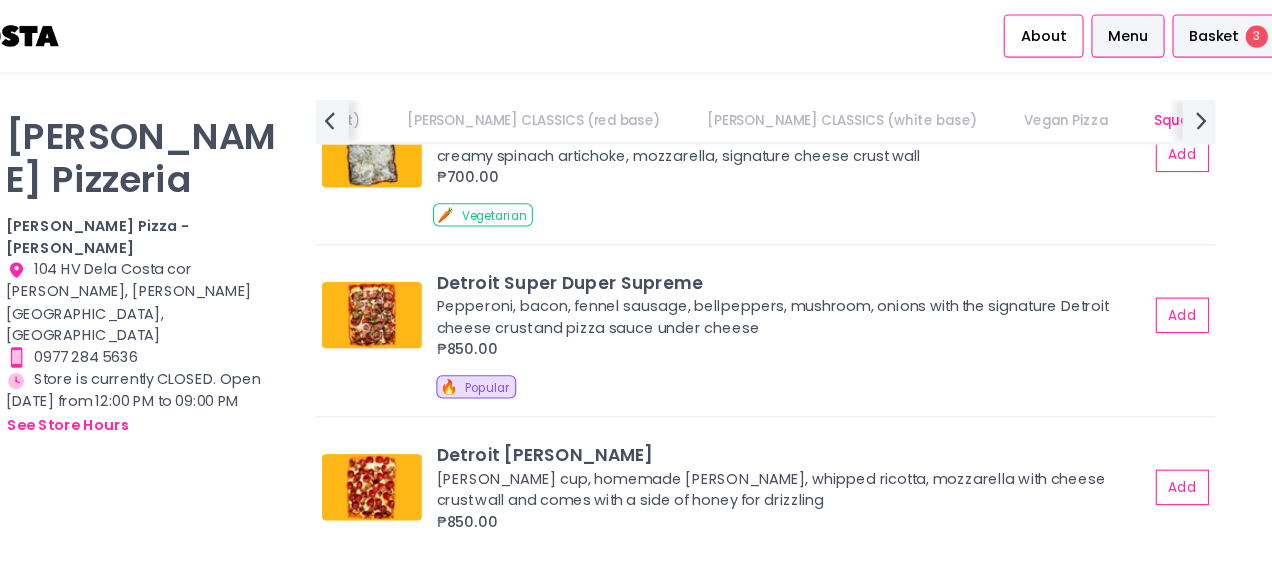 click on "Basket" at bounding box center (1179, 33) 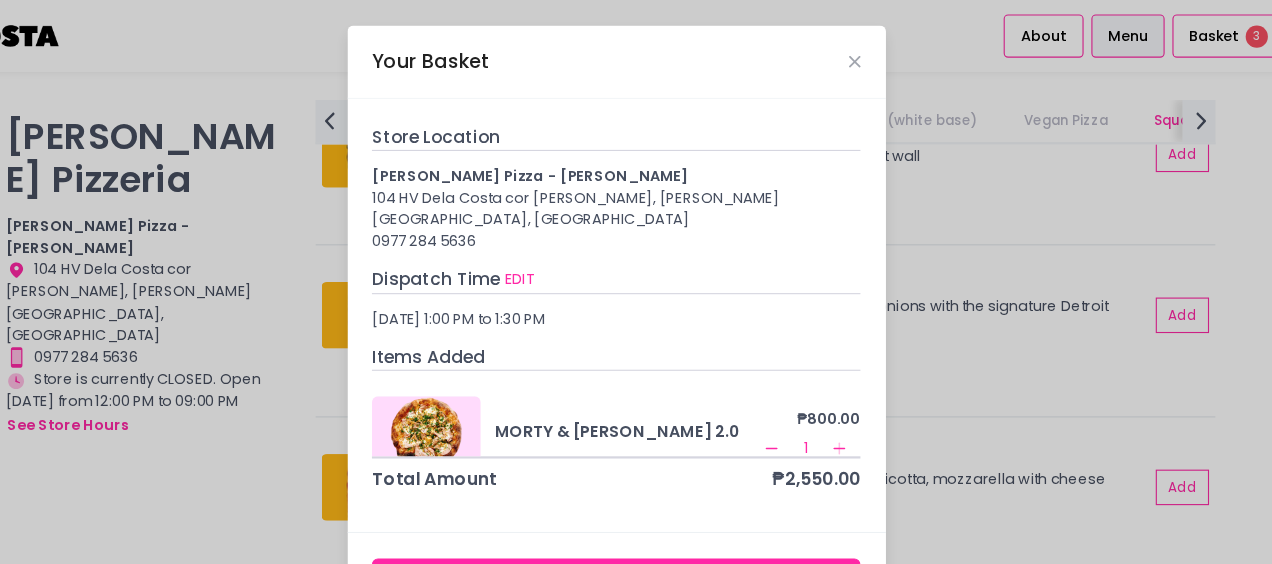 scroll, scrollTop: 7, scrollLeft: 0, axis: vertical 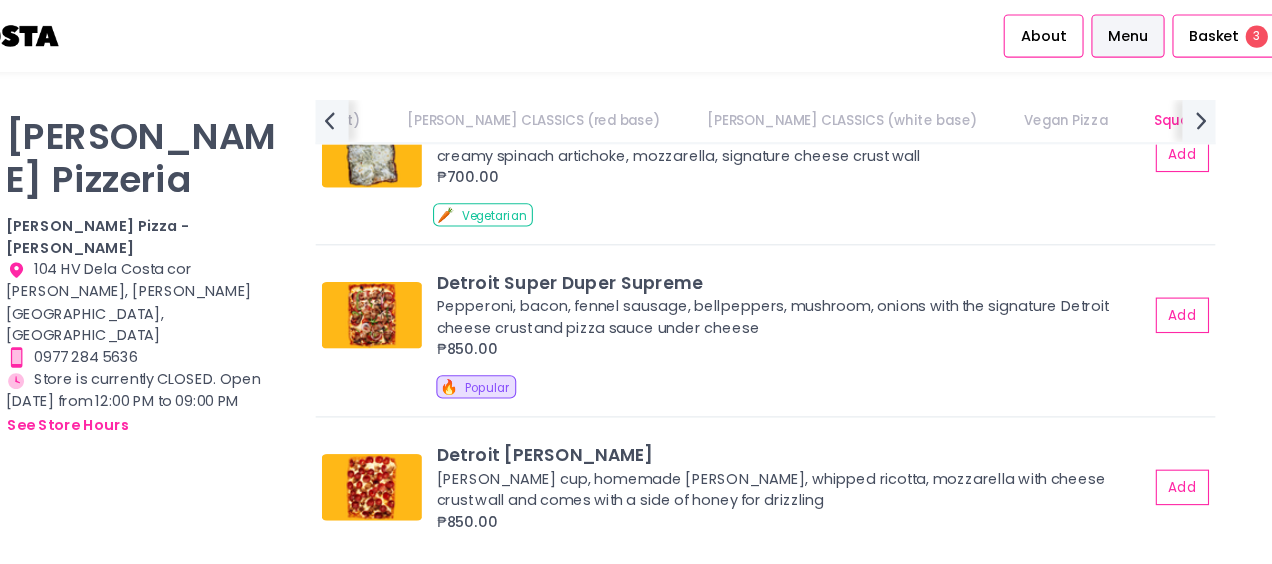 click on "Basket" at bounding box center (1179, 33) 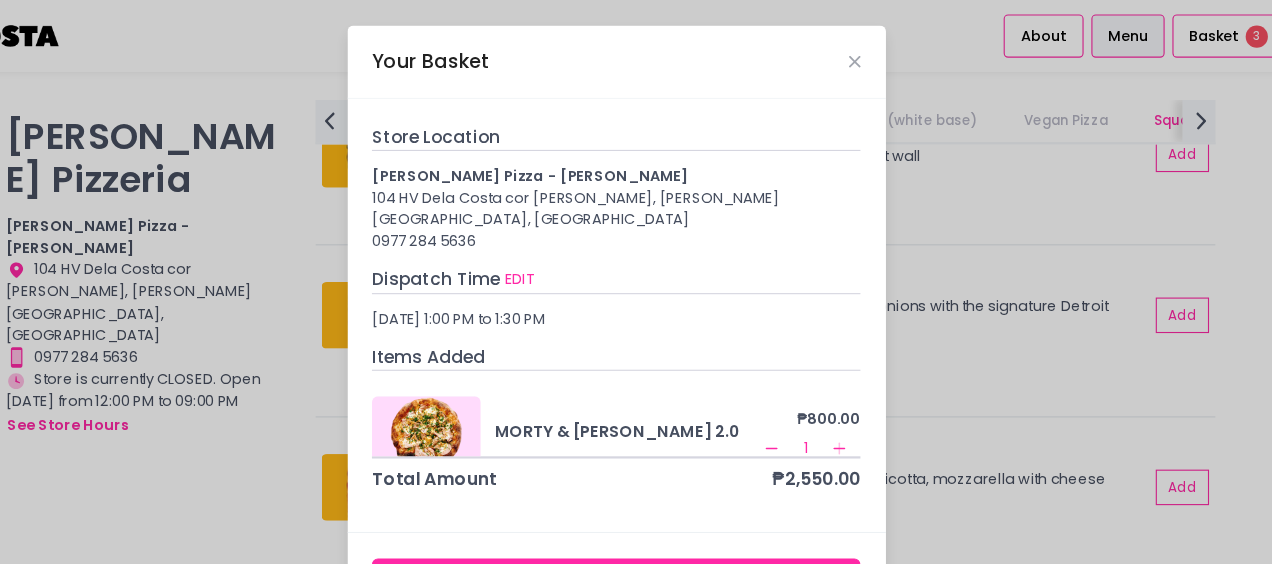 scroll, scrollTop: 170, scrollLeft: 0, axis: vertical 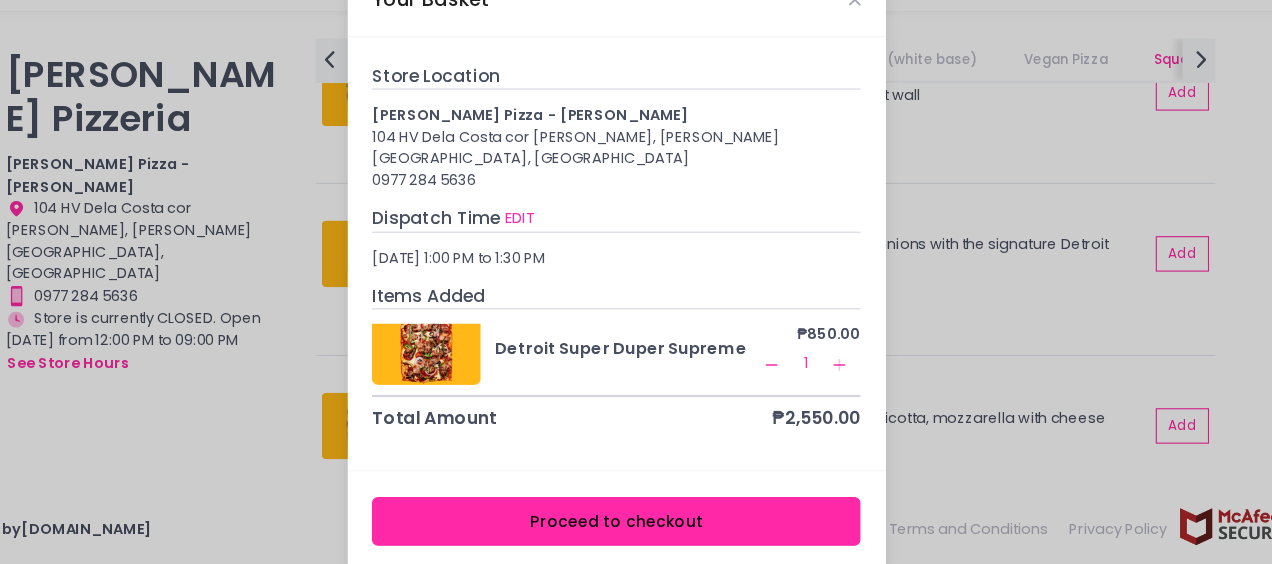 click on "Proceed to checkout" at bounding box center (641, 525) 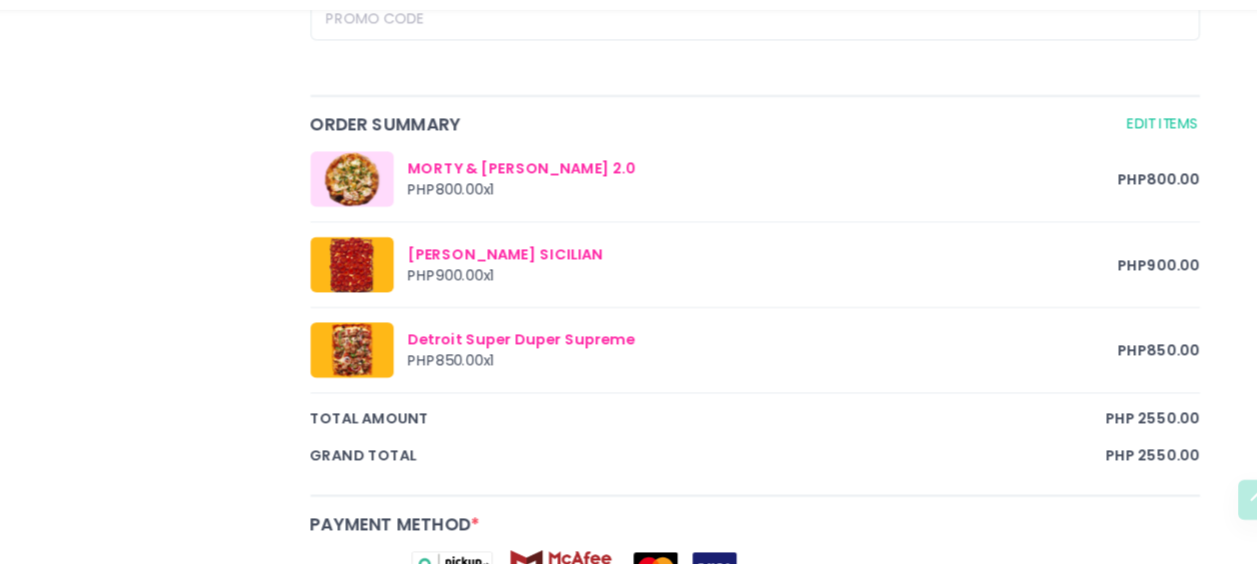 scroll, scrollTop: 970, scrollLeft: 0, axis: vertical 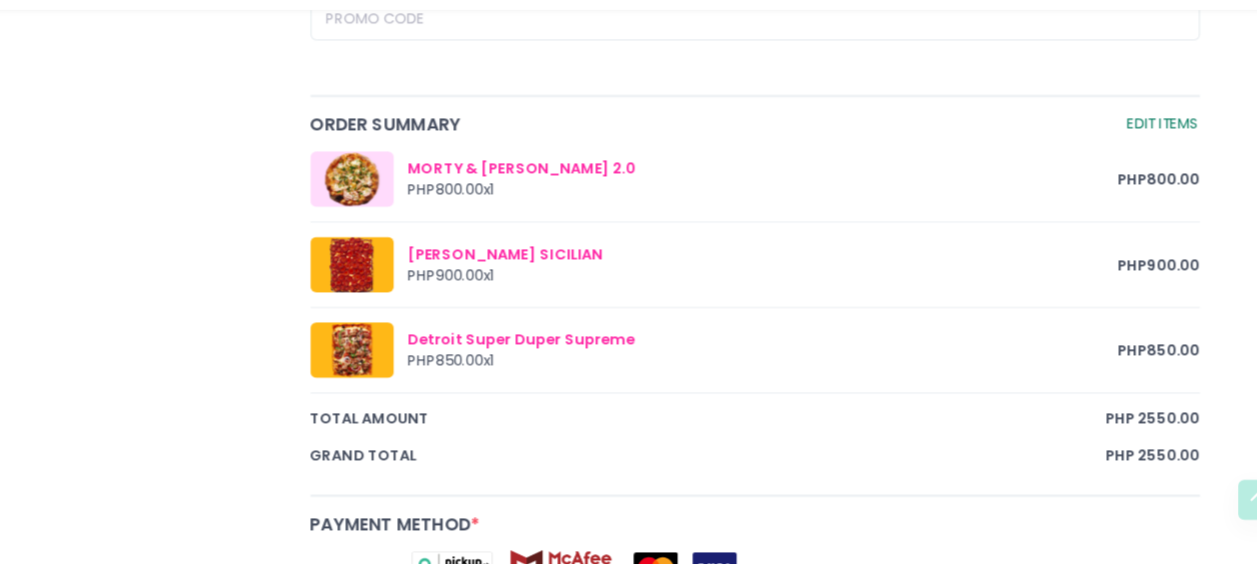 click on "Edit Items" at bounding box center (1133, 167) 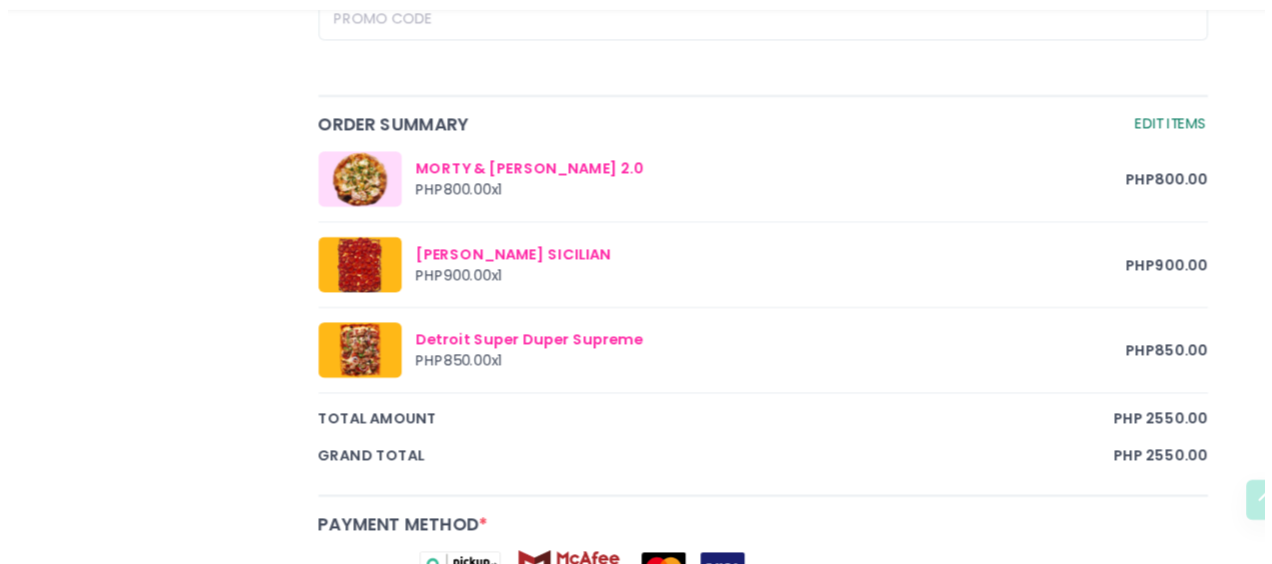 scroll, scrollTop: 0, scrollLeft: 0, axis: both 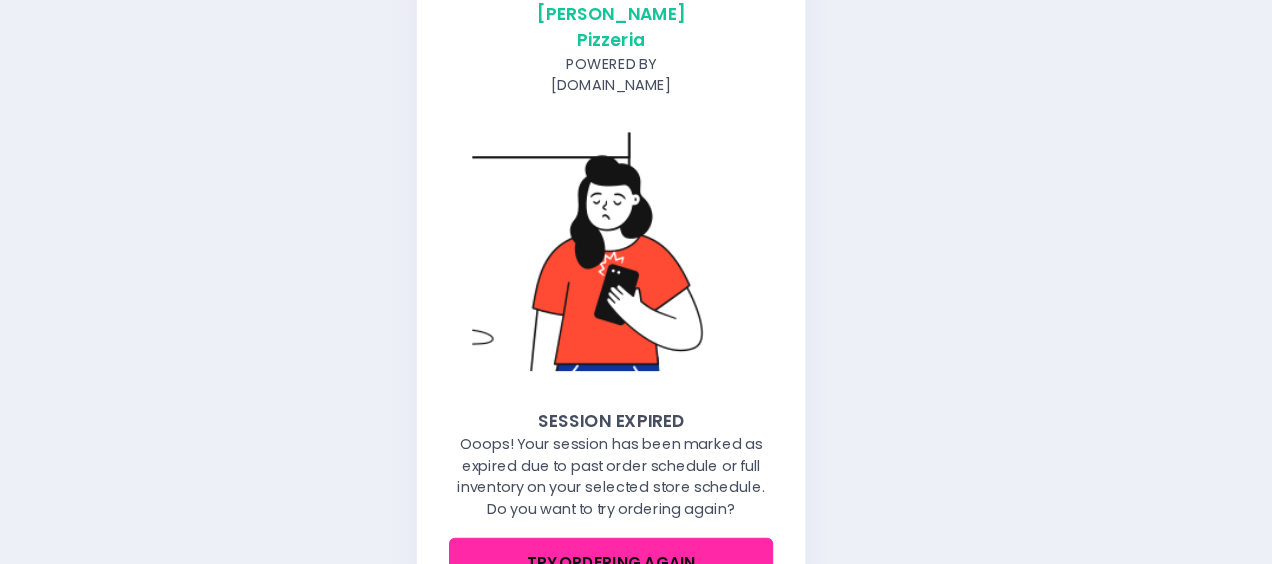 click on "try ordering again" at bounding box center [636, 536] 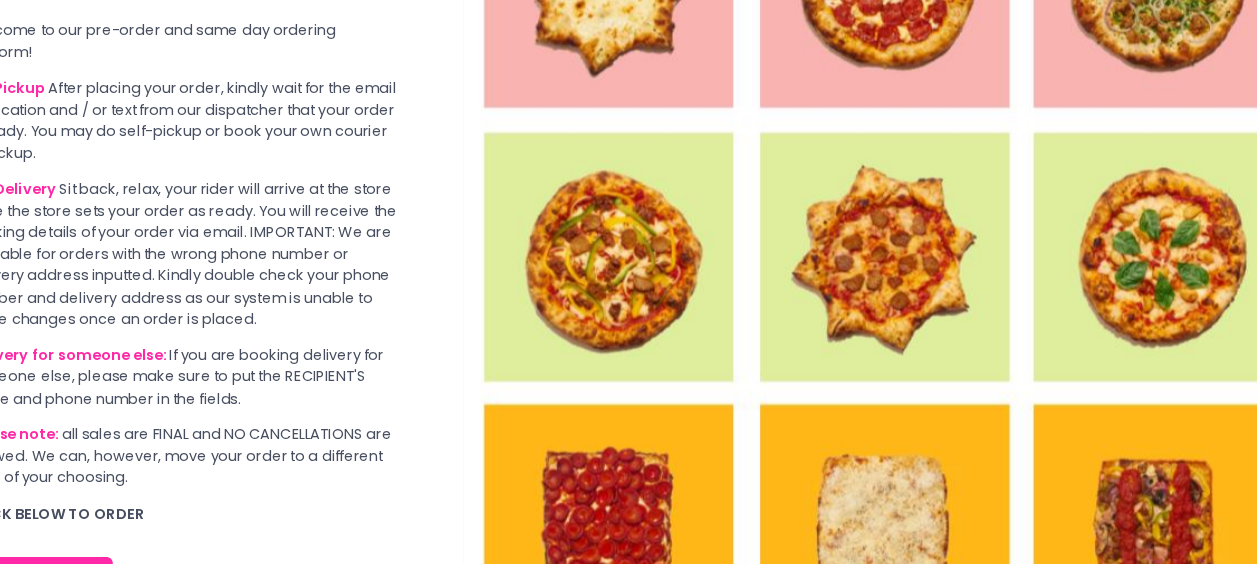 scroll, scrollTop: 0, scrollLeft: 0, axis: both 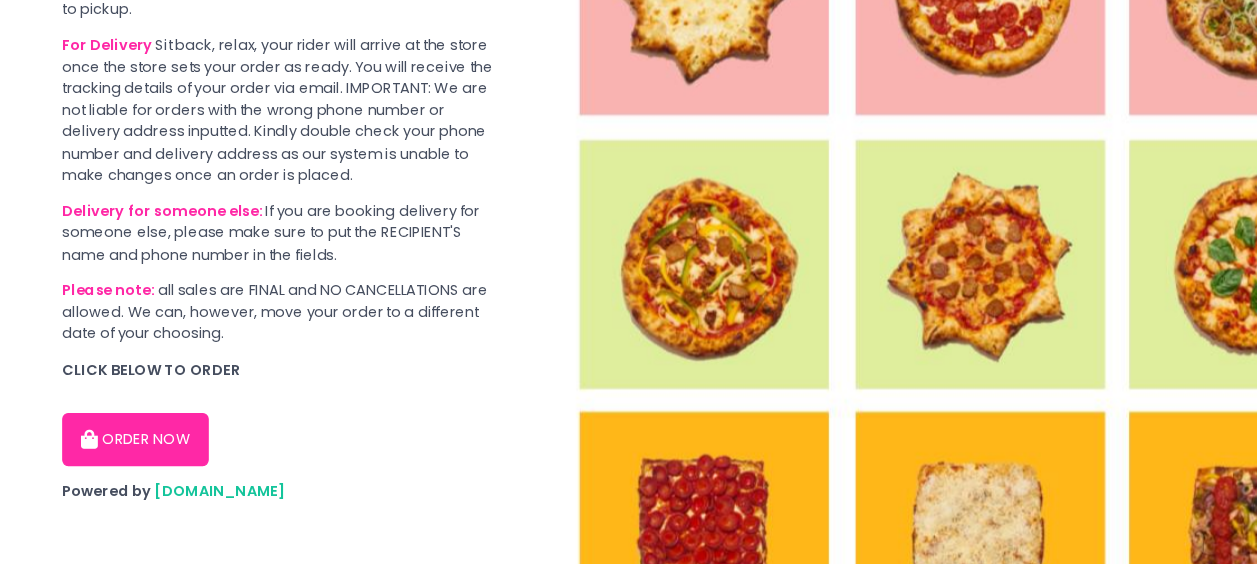 click on "ORDER NOW" at bounding box center [122, 440] 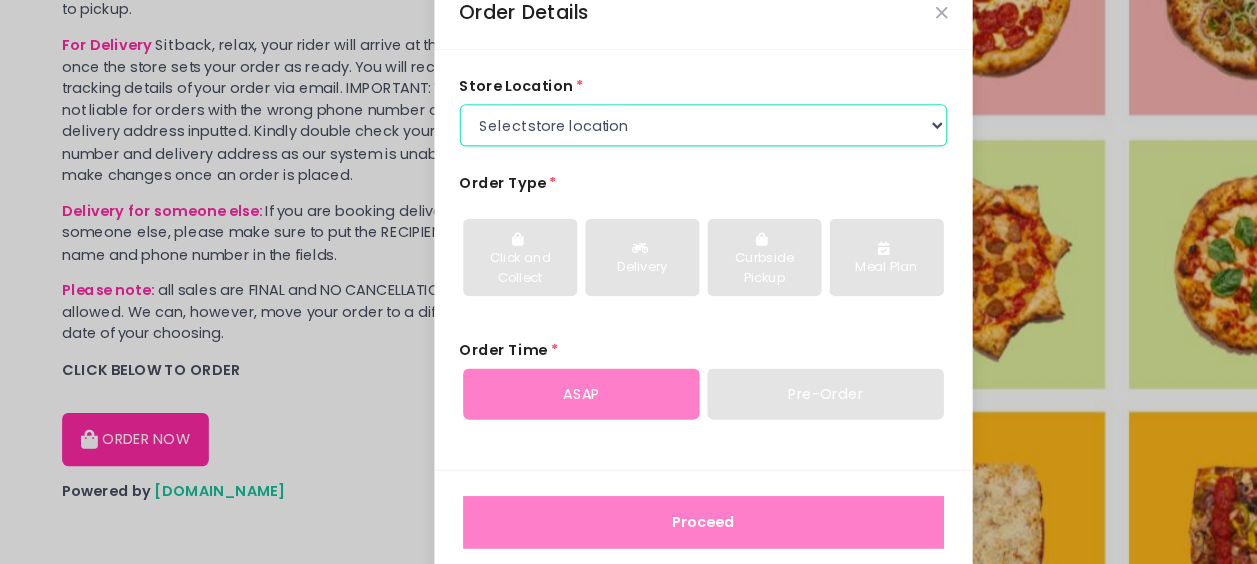click on "Select store location [PERSON_NAME] Pizza - [PERSON_NAME] Pizza - [GEOGRAPHIC_DATA][PERSON_NAME]" at bounding box center [634, 157] 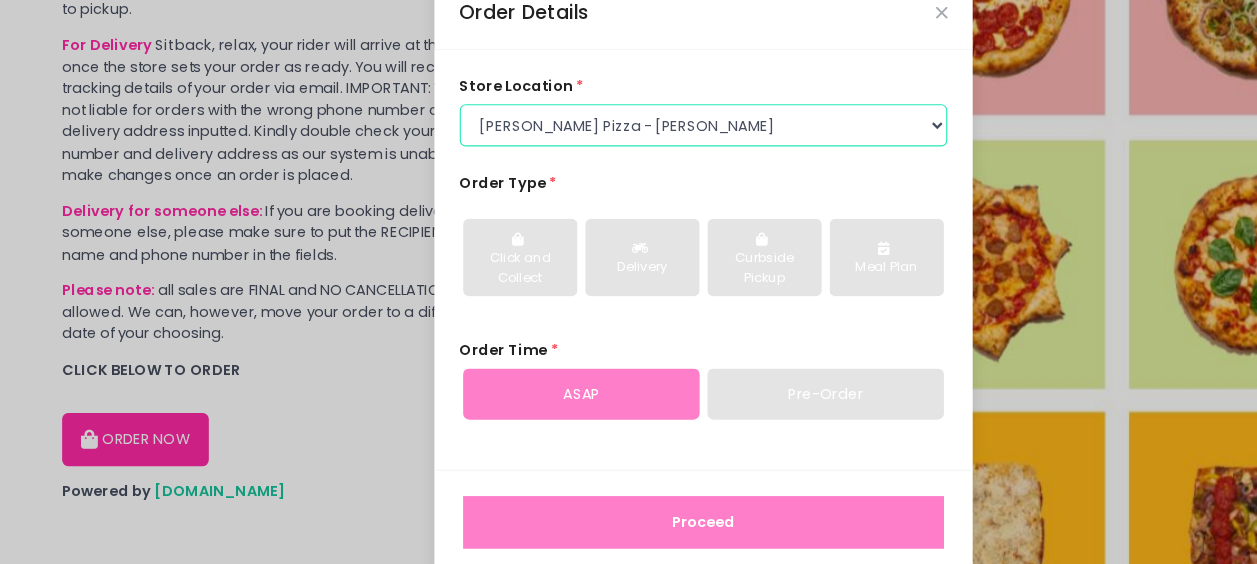 click on "Select store location [PERSON_NAME] Pizza - [PERSON_NAME] Pizza - [GEOGRAPHIC_DATA][PERSON_NAME]" at bounding box center (634, 157) 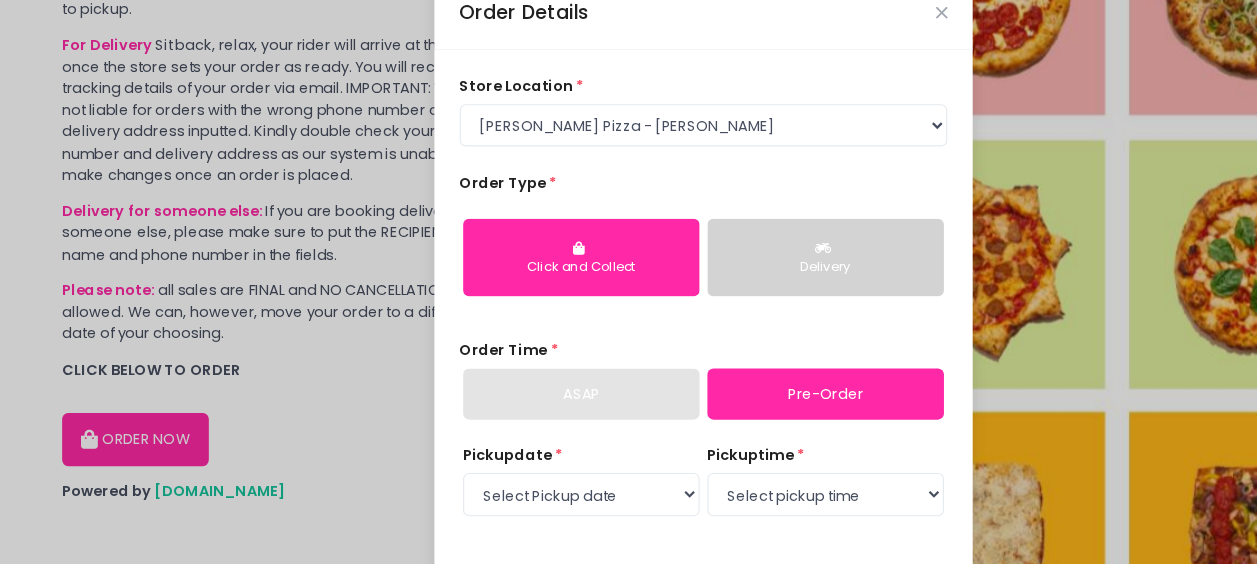 click on "Delivery" at bounding box center [743, 276] 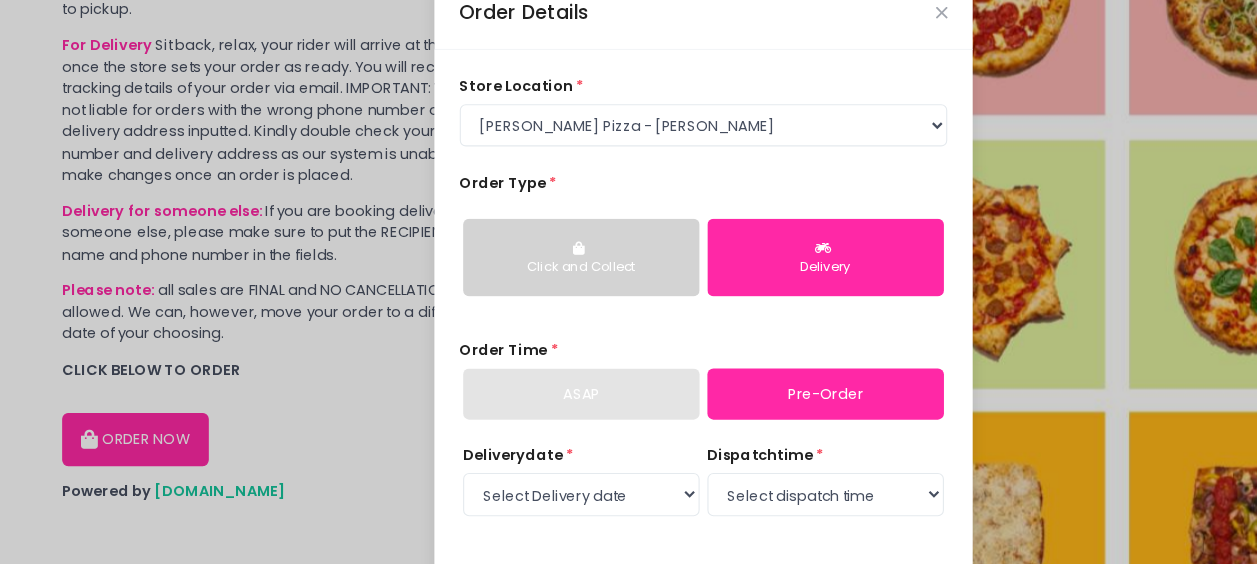 click on "ASAP" at bounding box center [523, 399] 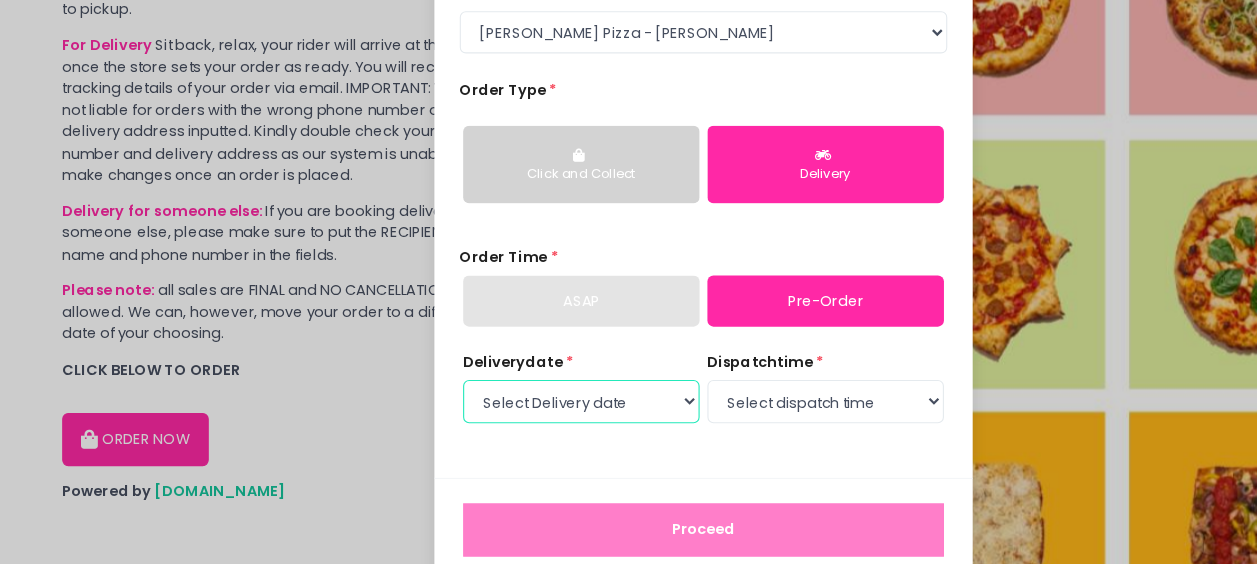 click on "Select Delivery date [DATE] [DATE] [DATE]" at bounding box center [523, 405] 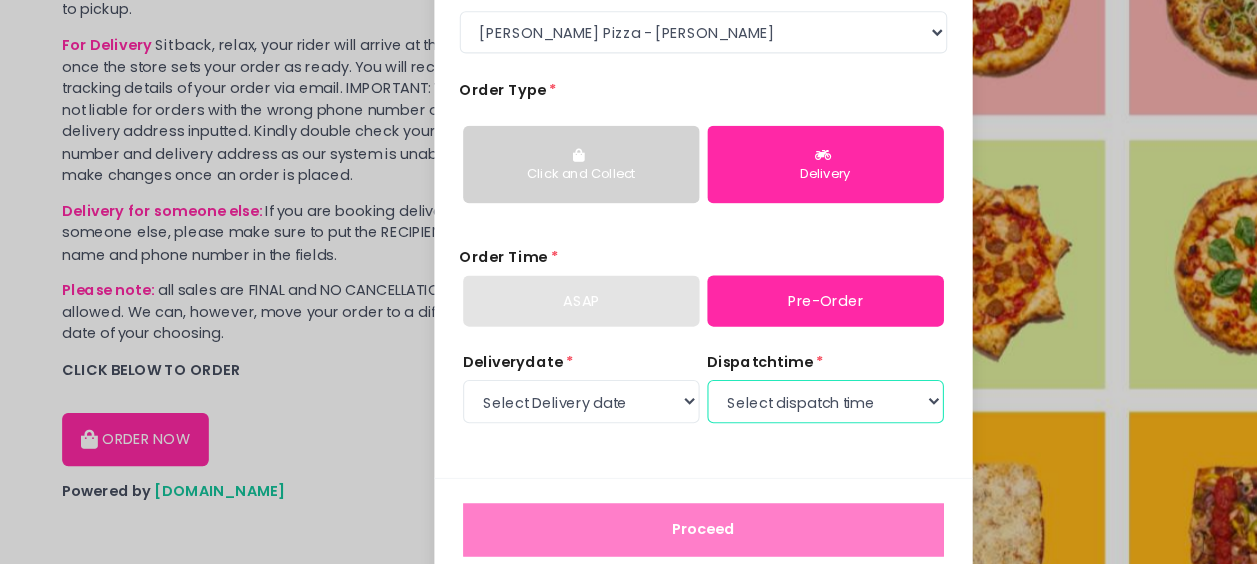 click on "Select dispatch time 12:00 PM - 12:30 PM 12:30 PM - 01:00 PM 01:00 PM - 01:30 PM 01:30 PM - 02:00 PM 02:00 PM - 02:30 PM 02:30 PM - 03:00 PM 03:00 PM - 03:30 PM 03:30 PM - 04:00 PM 04:00 PM - 04:30 PM 04:30 PM - 05:00 PM 05:00 PM - 05:30 PM 05:30 PM - 06:00 PM 06:00 PM - 06:30 PM 06:30 PM - 07:00 PM 07:00 PM - 07:30 PM 07:30 PM - 08:00 PM 08:00 PM - 08:30 PM 08:30 PM - 09:00 PM" at bounding box center (743, 405) 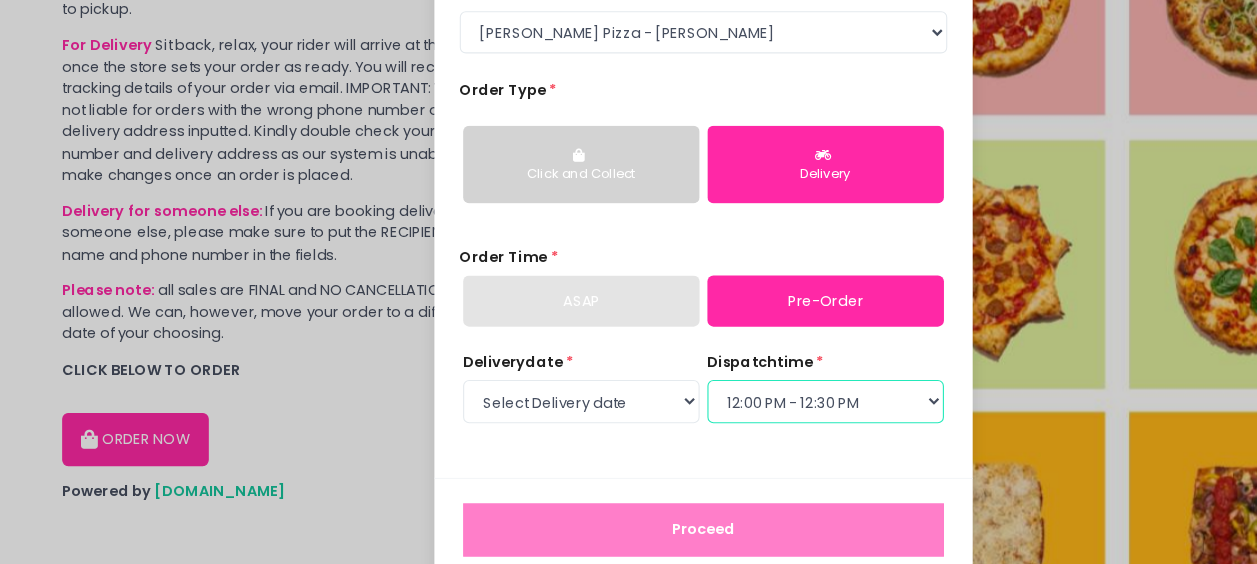 click on "Select dispatch time 12:00 PM - 12:30 PM 12:30 PM - 01:00 PM 01:00 PM - 01:30 PM 01:30 PM - 02:00 PM 02:00 PM - 02:30 PM 02:30 PM - 03:00 PM 03:00 PM - 03:30 PM 03:30 PM - 04:00 PM 04:00 PM - 04:30 PM 04:30 PM - 05:00 PM 05:00 PM - 05:30 PM 05:30 PM - 06:00 PM 06:00 PM - 06:30 PM 06:30 PM - 07:00 PM 07:00 PM - 07:30 PM 07:30 PM - 08:00 PM 08:00 PM - 08:30 PM 08:30 PM - 09:00 PM" at bounding box center (743, 405) 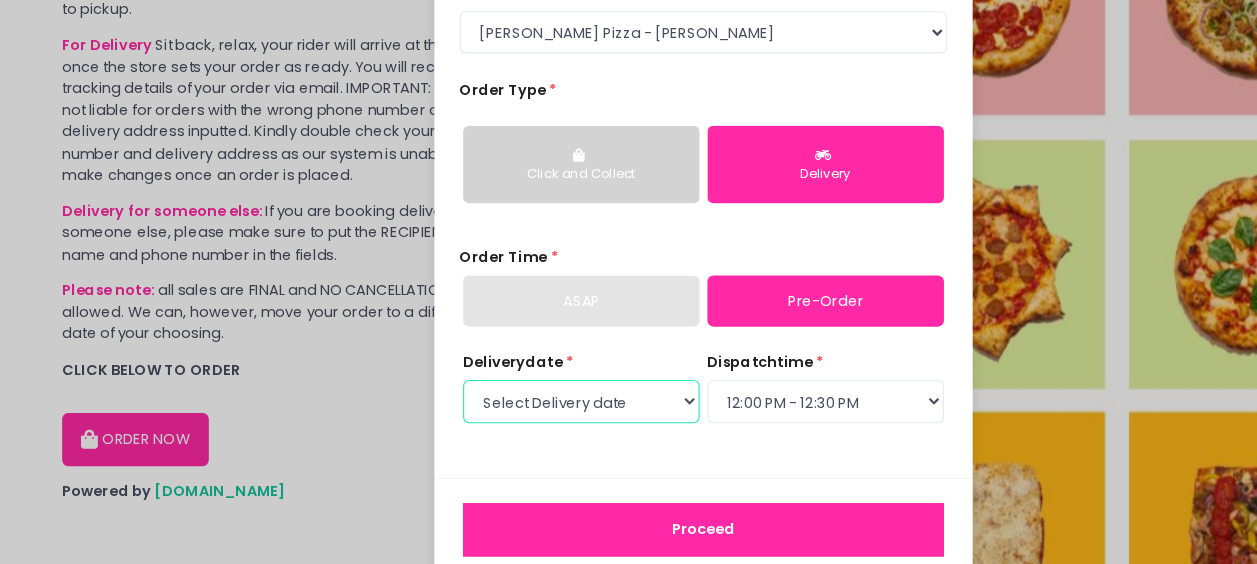click on "Select Delivery date [DATE] [DATE] [DATE]" at bounding box center [523, 405] 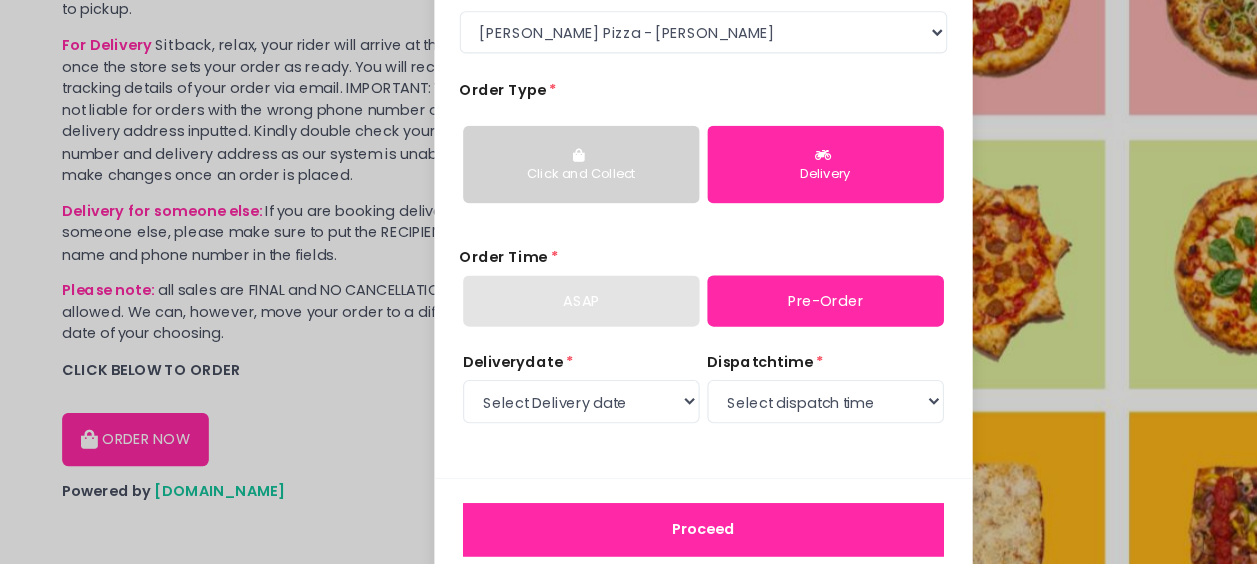 click on "Select dispatch time 01:00 PM - 01:30 PM 01:30 PM - 02:00 PM 02:00 PM - 02:30 PM 02:30 PM - 03:00 PM 03:00 PM - 03:30 PM 03:30 PM - 04:00 PM 04:00 PM - 04:30 PM 04:30 PM - 05:00 PM 05:00 PM - 05:30 PM 05:30 PM - 06:00 PM 06:00 PM - 06:30 PM 06:30 PM - 07:00 PM 07:00 PM - 07:30 PM 07:30 PM - 08:00 PM 08:00 PM - 08:30 PM 08:30 PM - 09:00 PM" at bounding box center (743, 405) 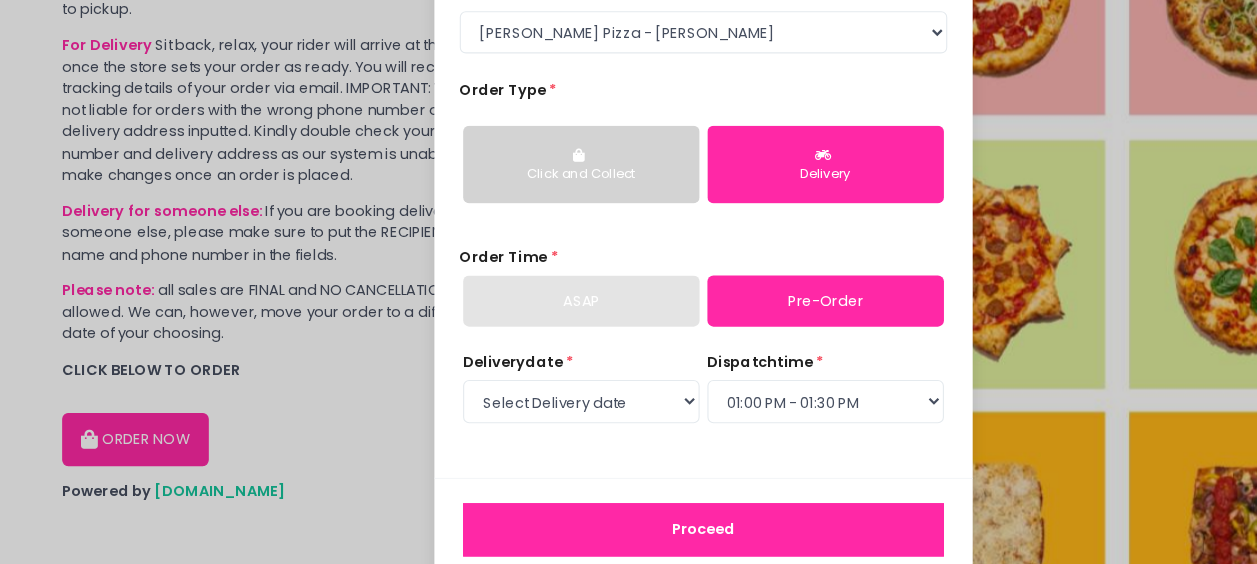 click on "Select dispatch time 01:00 PM - 01:30 PM 01:30 PM - 02:00 PM 02:00 PM - 02:30 PM 02:30 PM - 03:00 PM 03:00 PM - 03:30 PM 03:30 PM - 04:00 PM 04:00 PM - 04:30 PM 04:30 PM - 05:00 PM 05:00 PM - 05:30 PM 05:30 PM - 06:00 PM 06:00 PM - 06:30 PM 06:30 PM - 07:00 PM 07:00 PM - 07:30 PM 07:30 PM - 08:00 PM 08:00 PM - 08:30 PM 08:30 PM - 09:00 PM" at bounding box center (743, 405) 